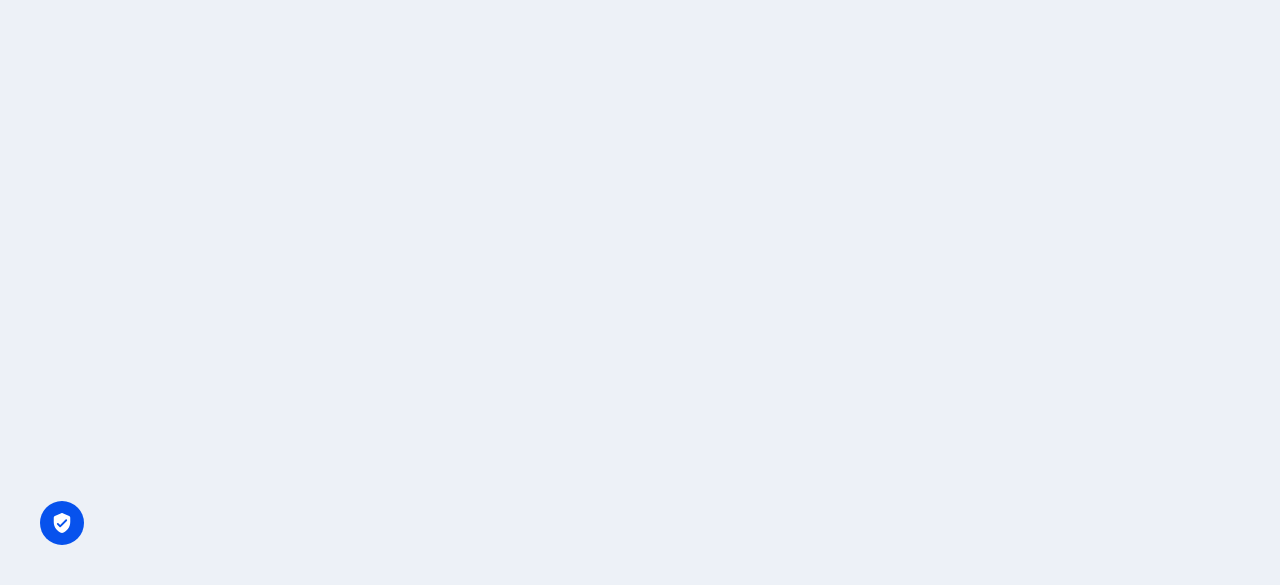 scroll, scrollTop: 0, scrollLeft: 0, axis: both 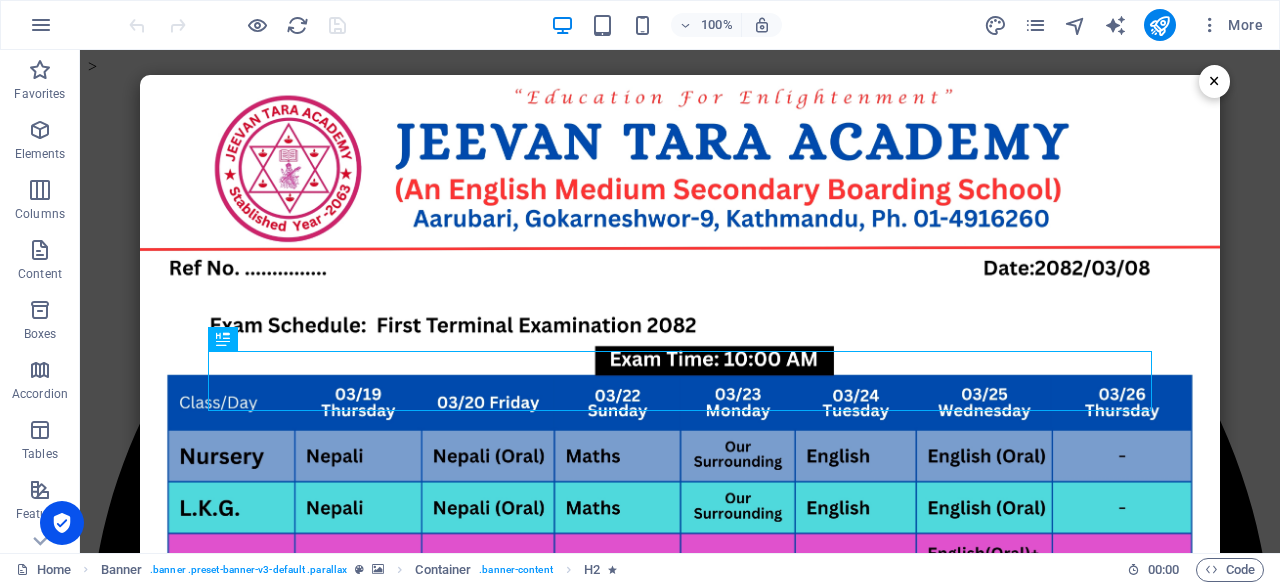 click on "×" at bounding box center (1214, 81) 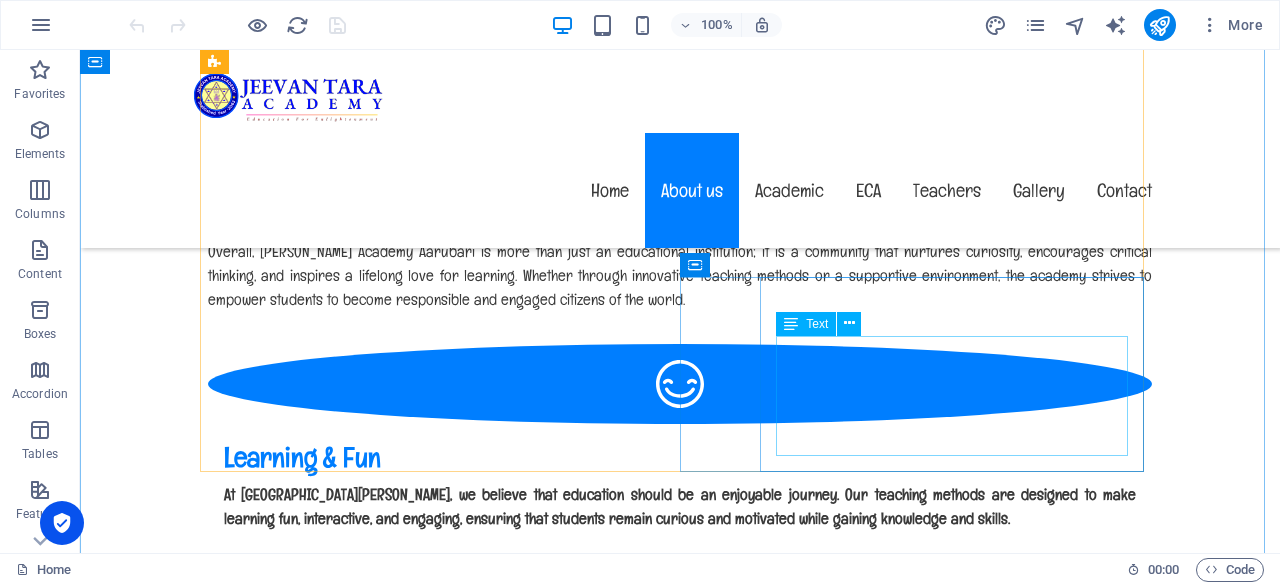 scroll, scrollTop: 1400, scrollLeft: 0, axis: vertical 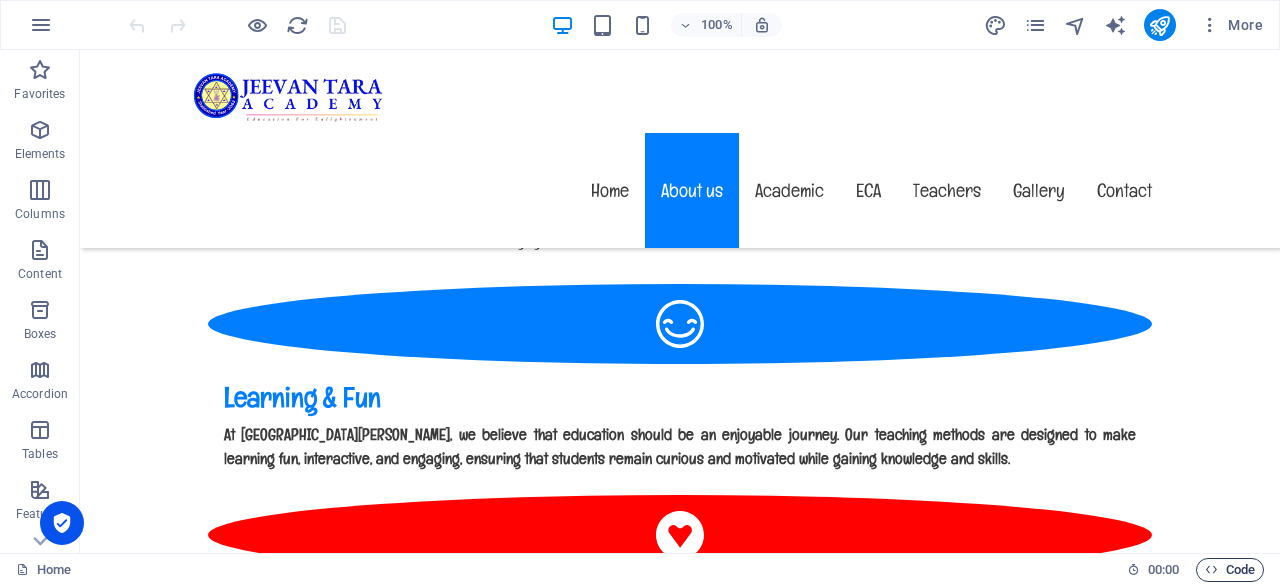 click at bounding box center [1211, 569] 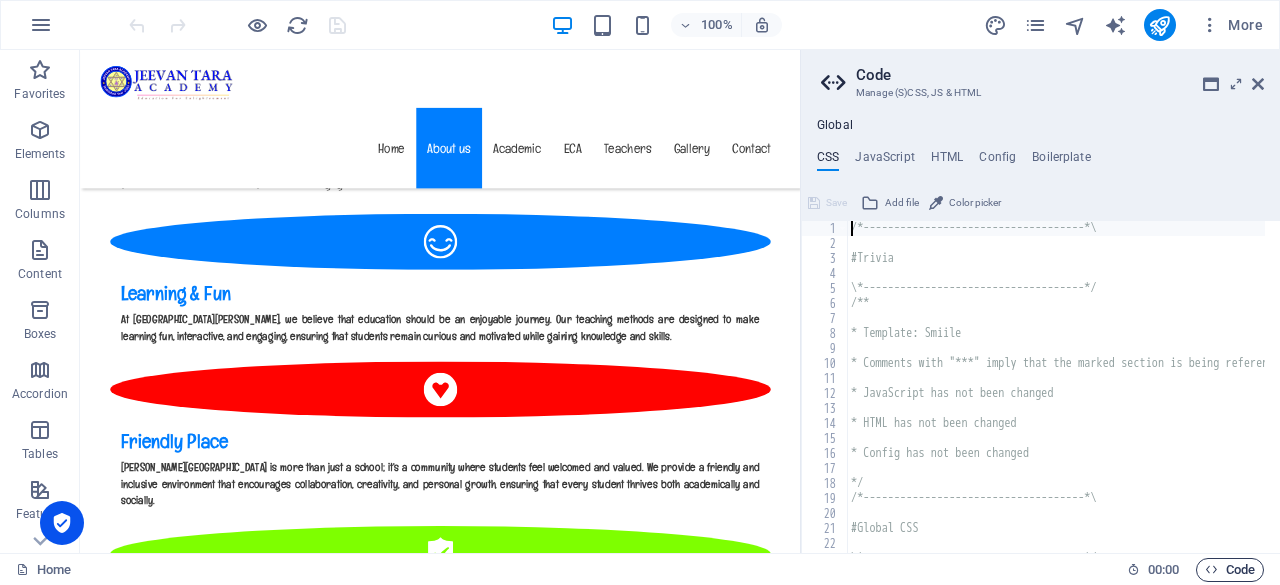 scroll, scrollTop: 1530, scrollLeft: 0, axis: vertical 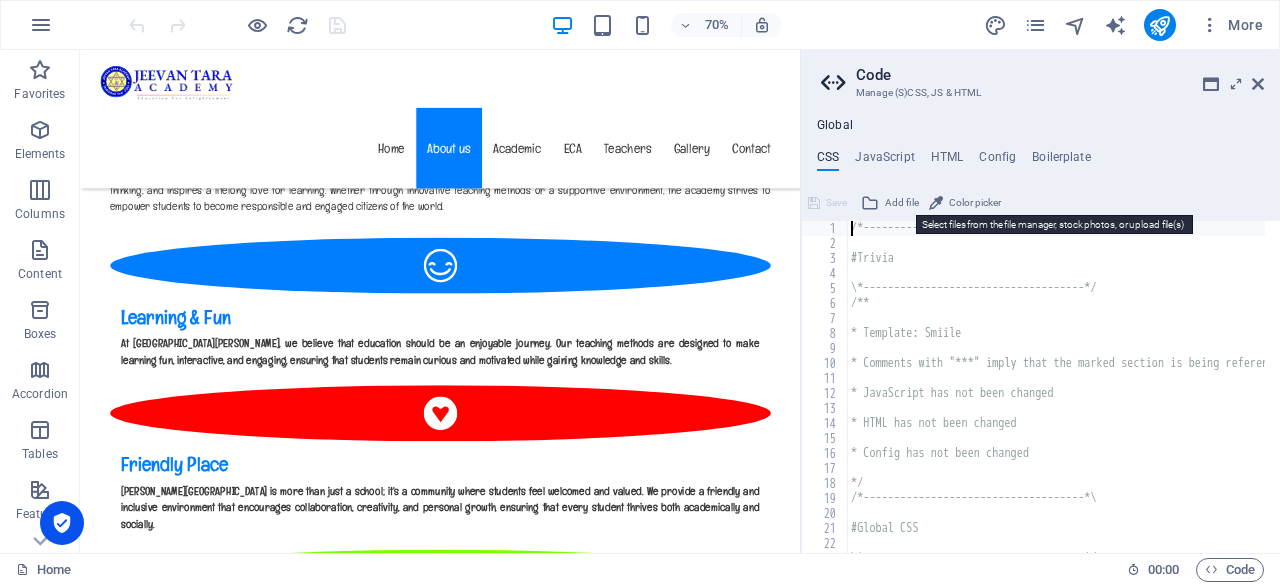 click on "Add file" at bounding box center [902, 203] 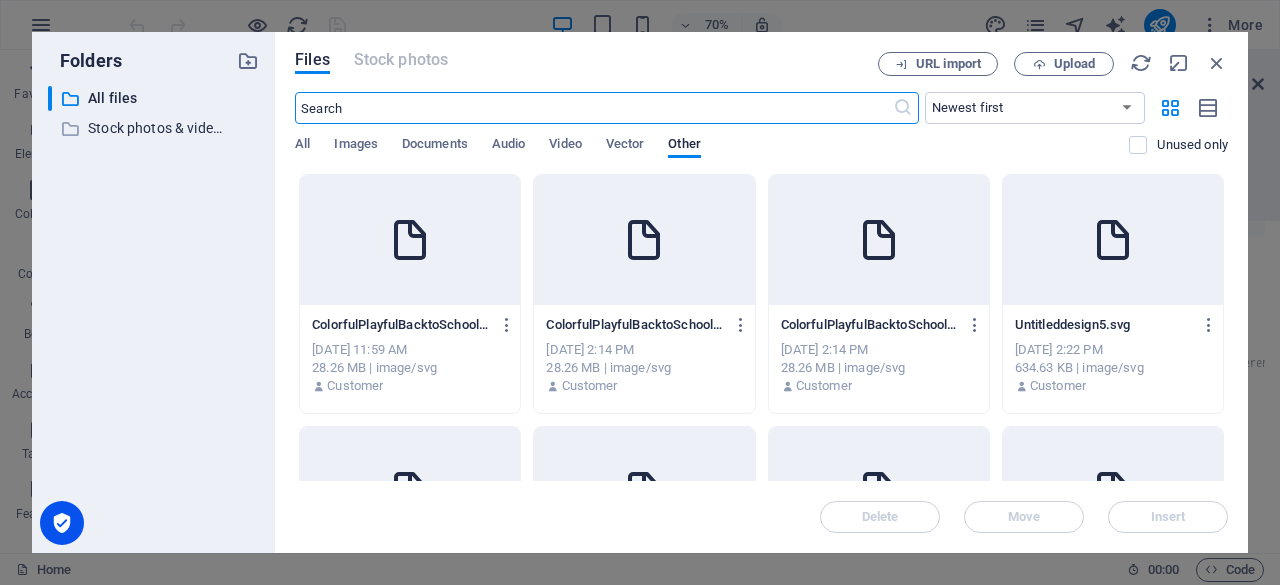 scroll, scrollTop: 2380, scrollLeft: 0, axis: vertical 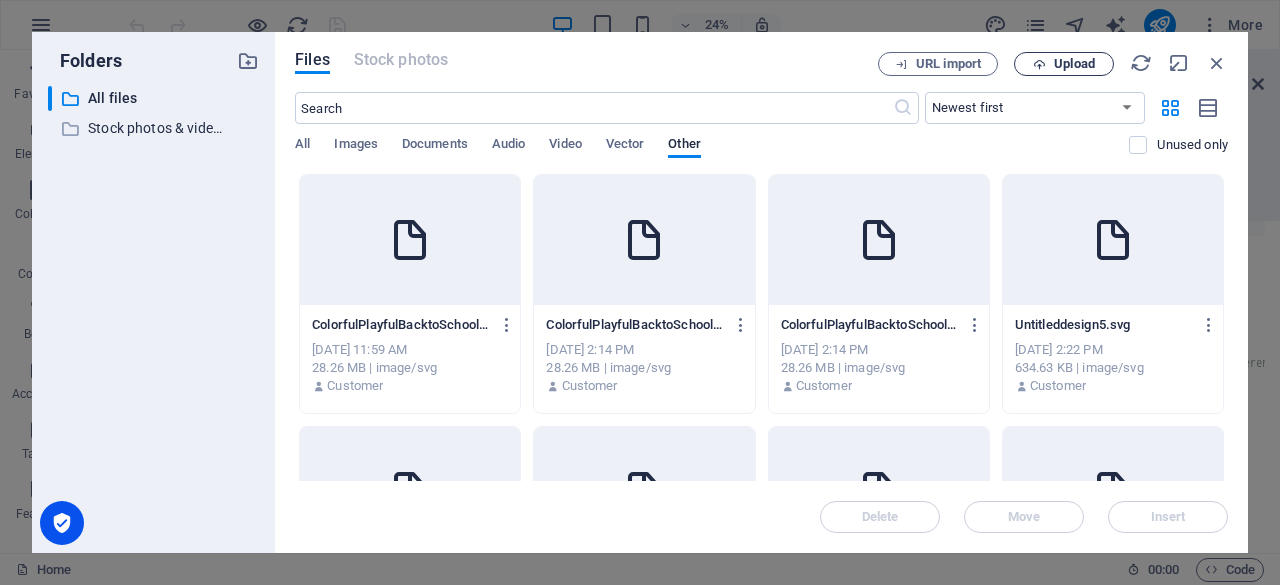 click on "Upload" at bounding box center (1074, 64) 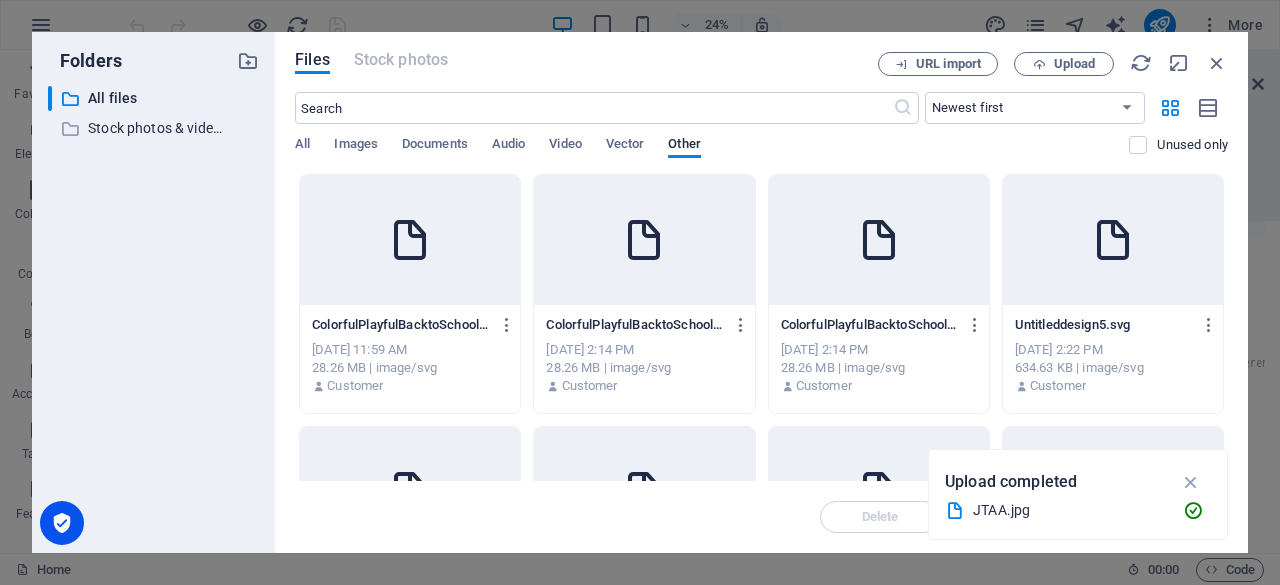 drag, startPoint x: 544, startPoint y: 47, endPoint x: 625, endPoint y: 53, distance: 81.22192 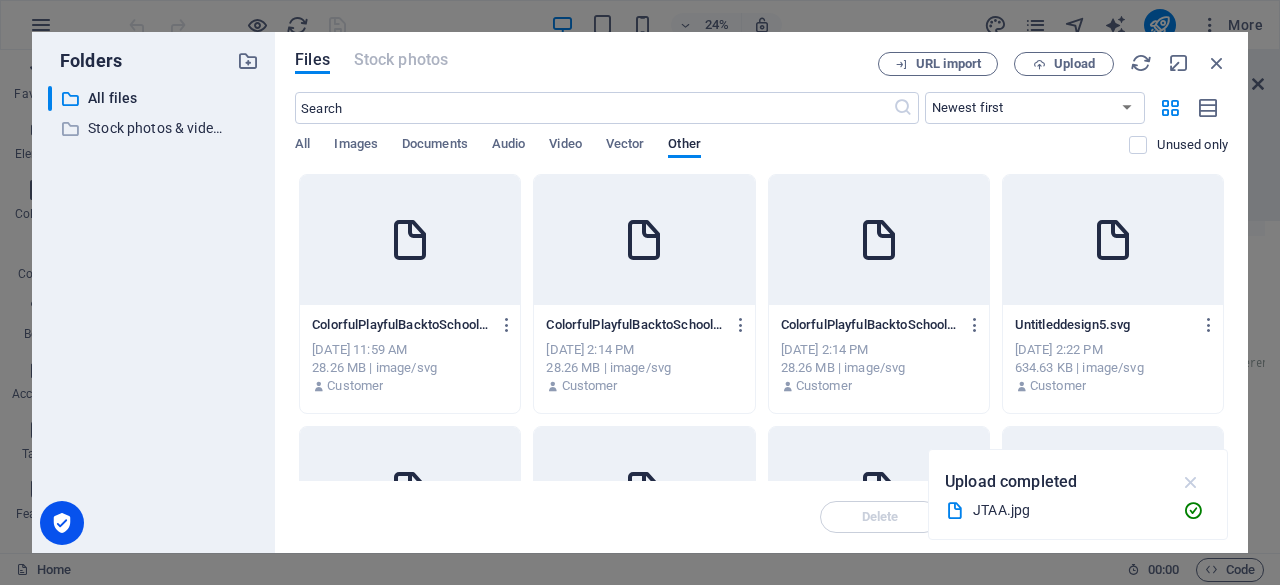 click at bounding box center (1191, 482) 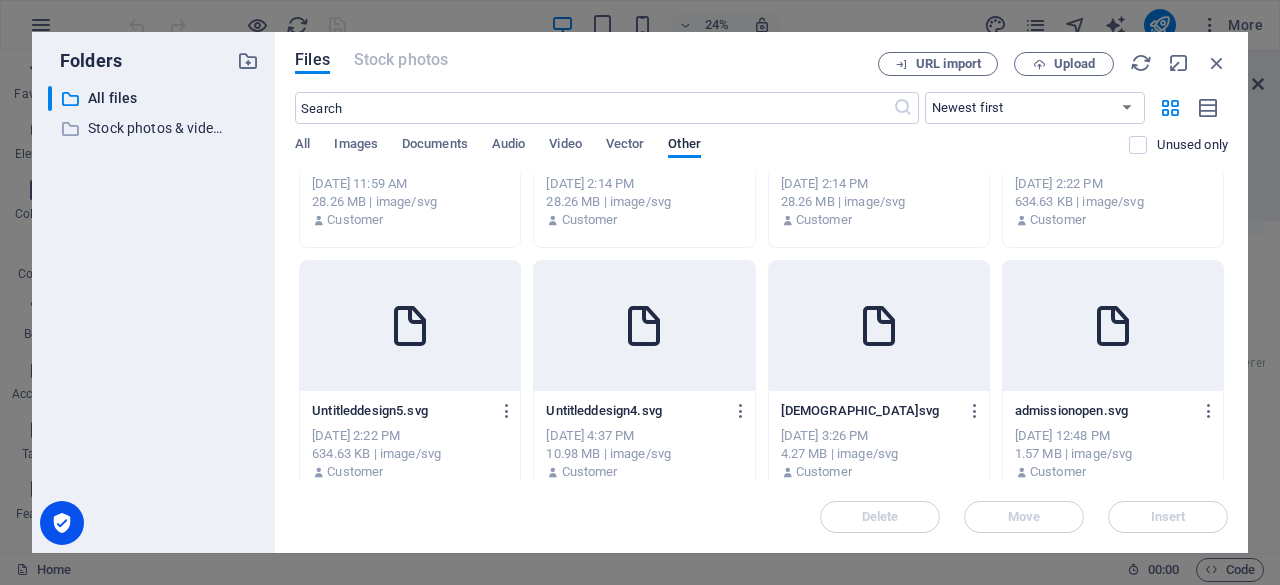 scroll, scrollTop: 300, scrollLeft: 0, axis: vertical 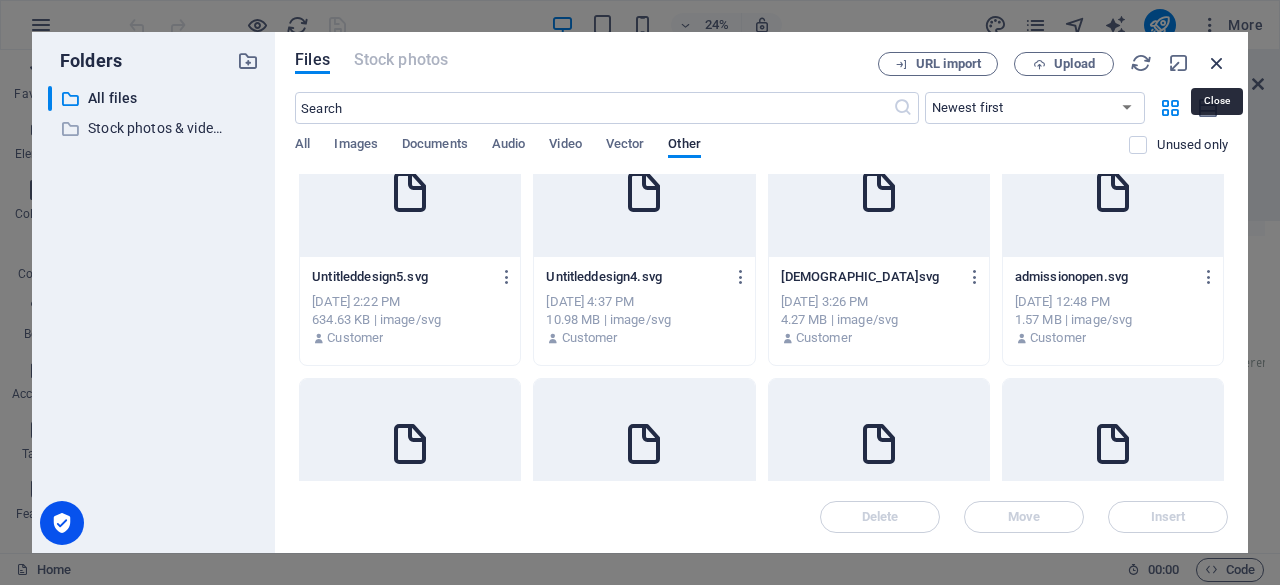 click at bounding box center (1217, 63) 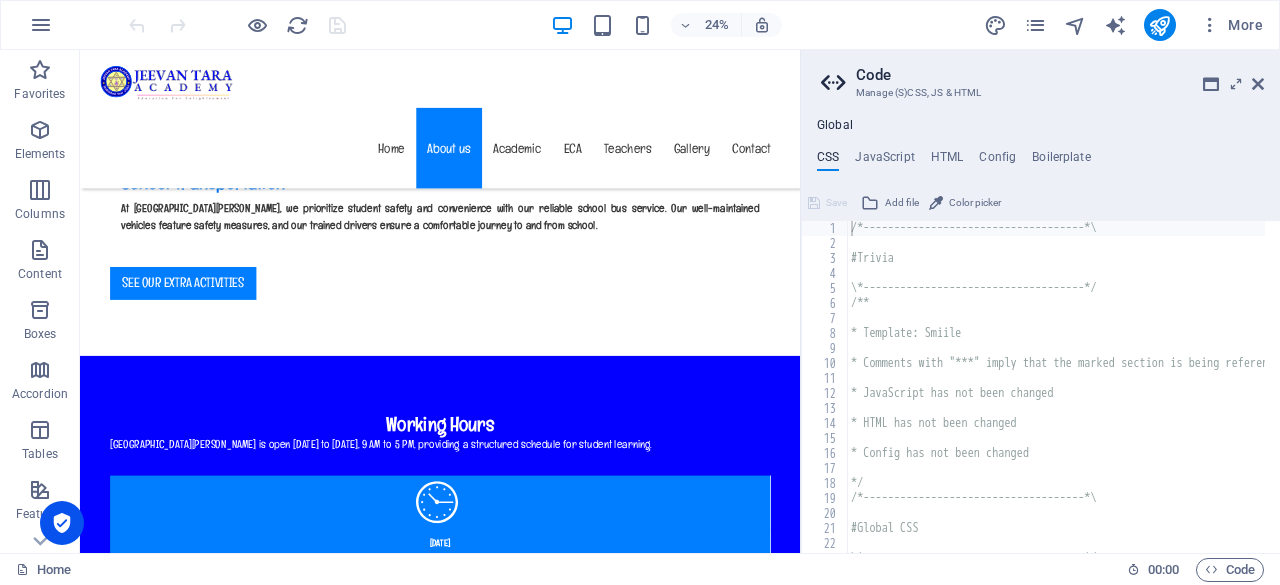 scroll, scrollTop: 1530, scrollLeft: 0, axis: vertical 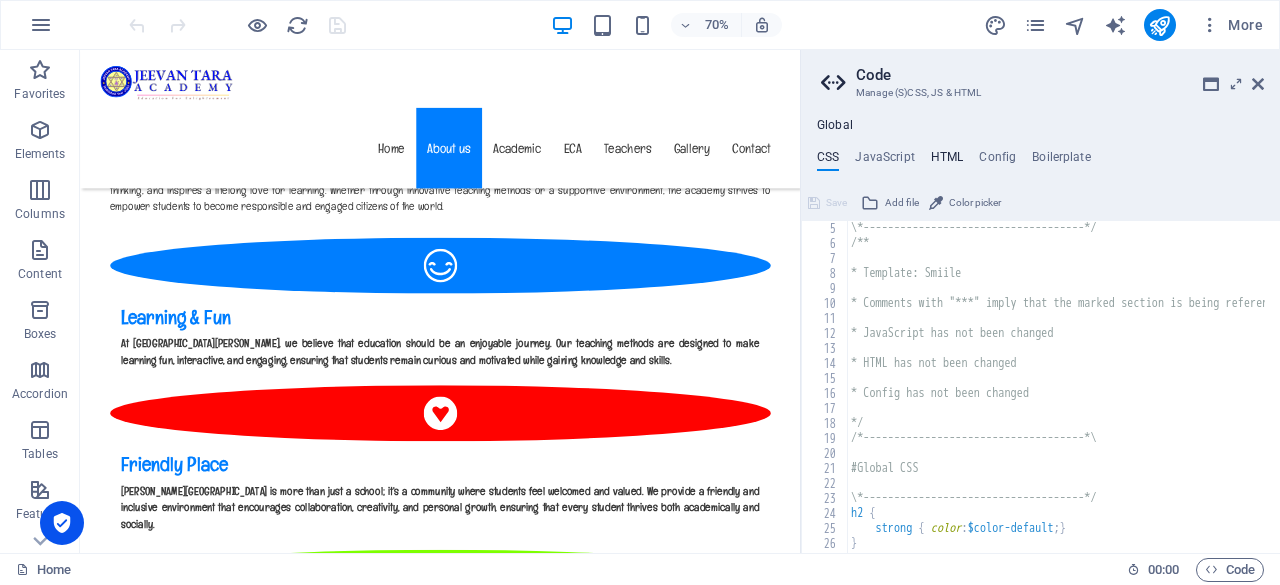 click on "HTML" at bounding box center (947, 161) 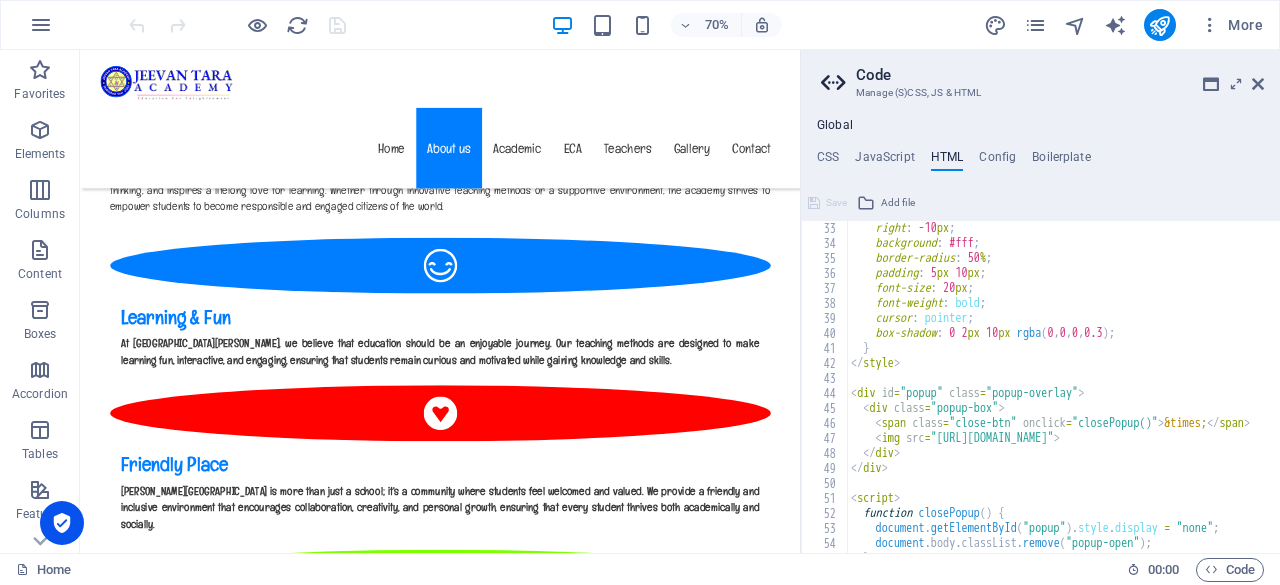 scroll, scrollTop: 598, scrollLeft: 0, axis: vertical 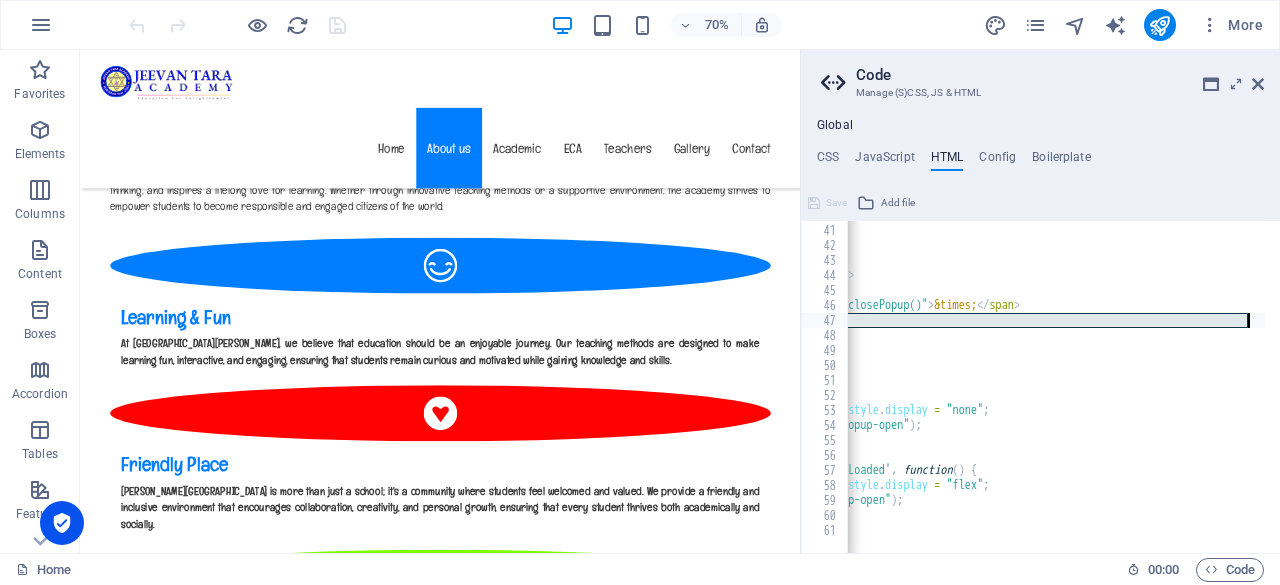 drag, startPoint x: 945, startPoint y: 325, endPoint x: 1248, endPoint y: 327, distance: 303.0066 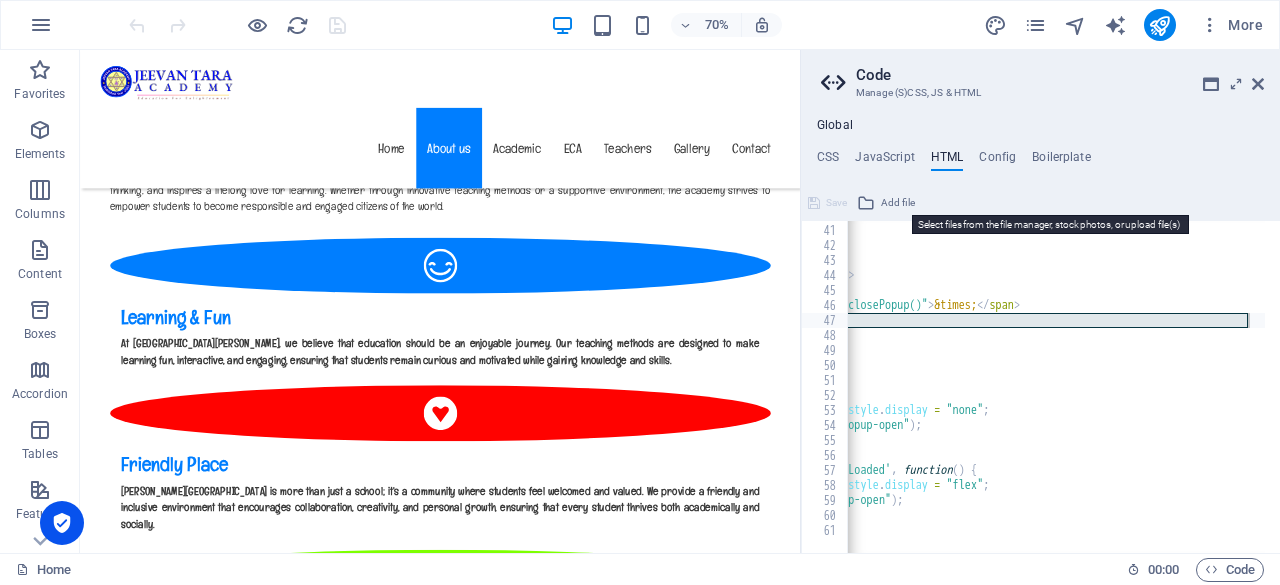click on "Add file" at bounding box center (898, 203) 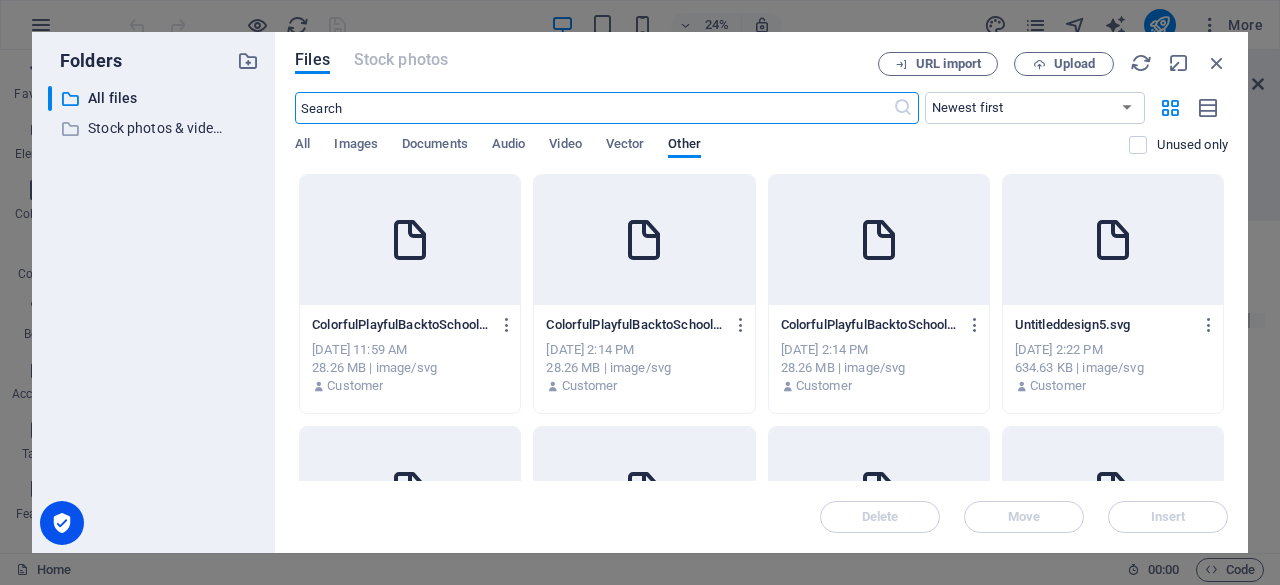 scroll, scrollTop: 2380, scrollLeft: 0, axis: vertical 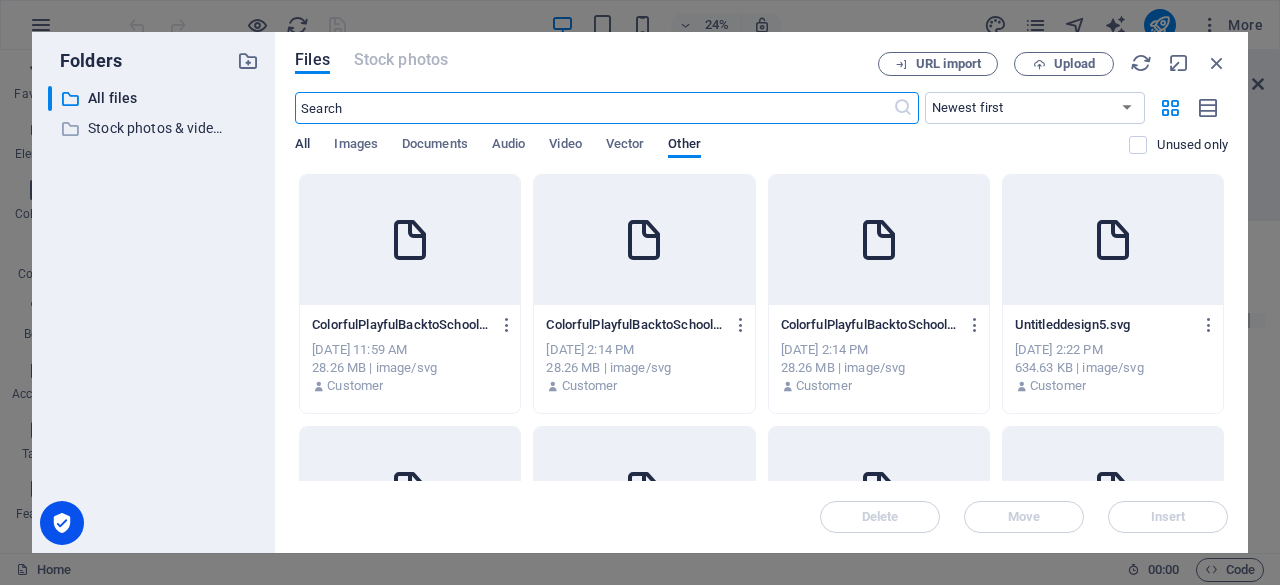 click on "All" at bounding box center (302, 146) 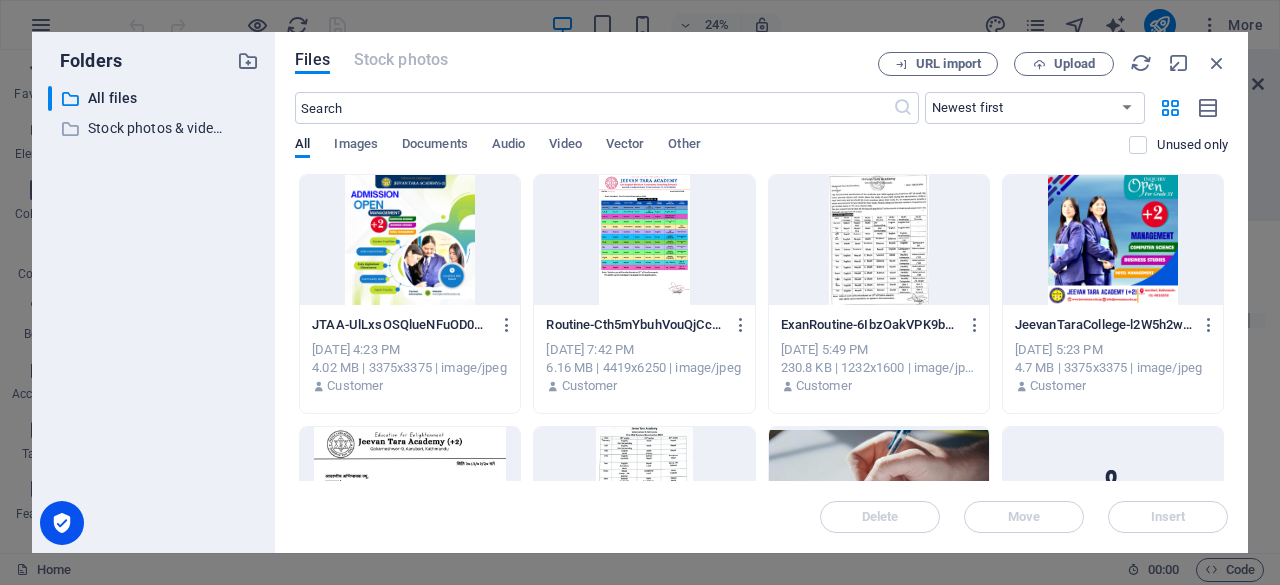 click at bounding box center [410, 240] 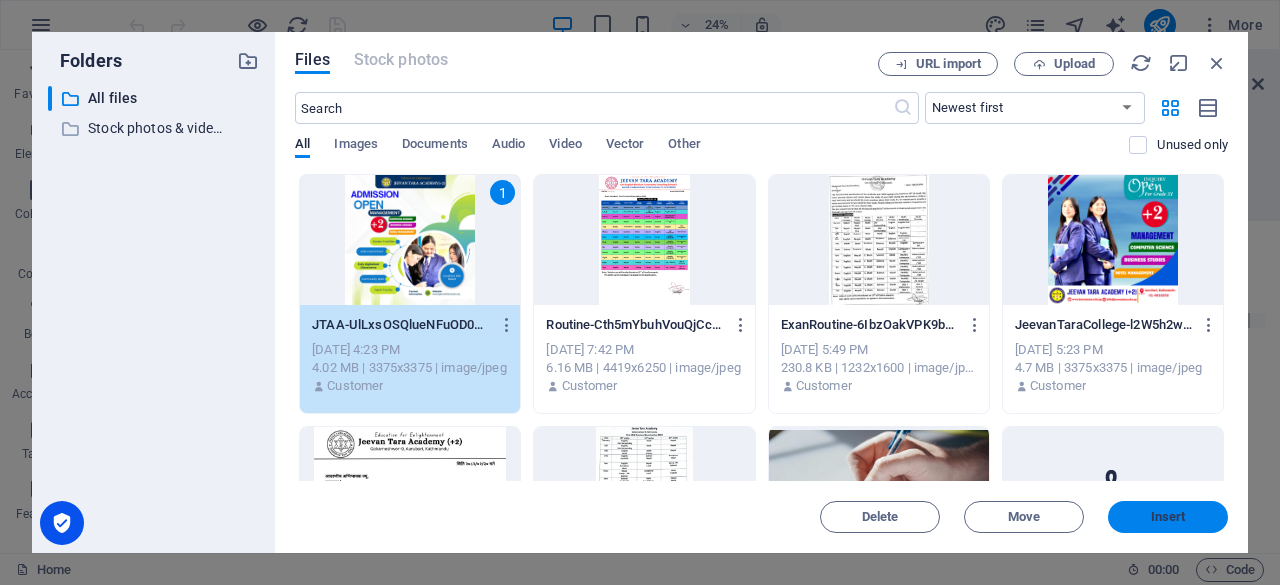click on "Insert" at bounding box center (1168, 517) 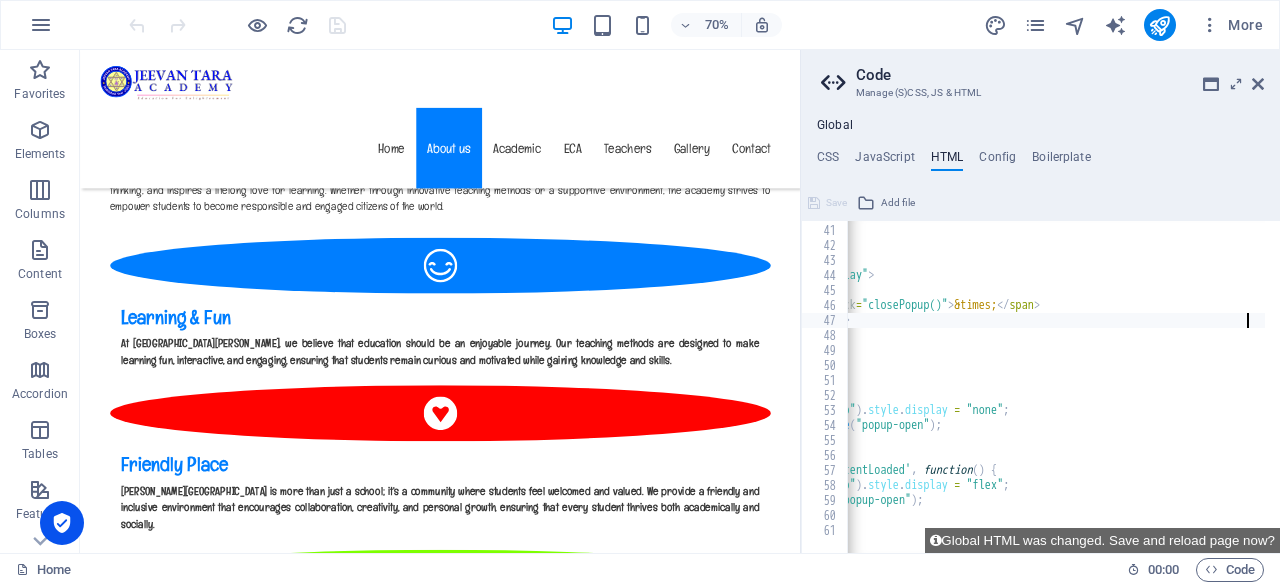 scroll, scrollTop: 0, scrollLeft: 210, axis: horizontal 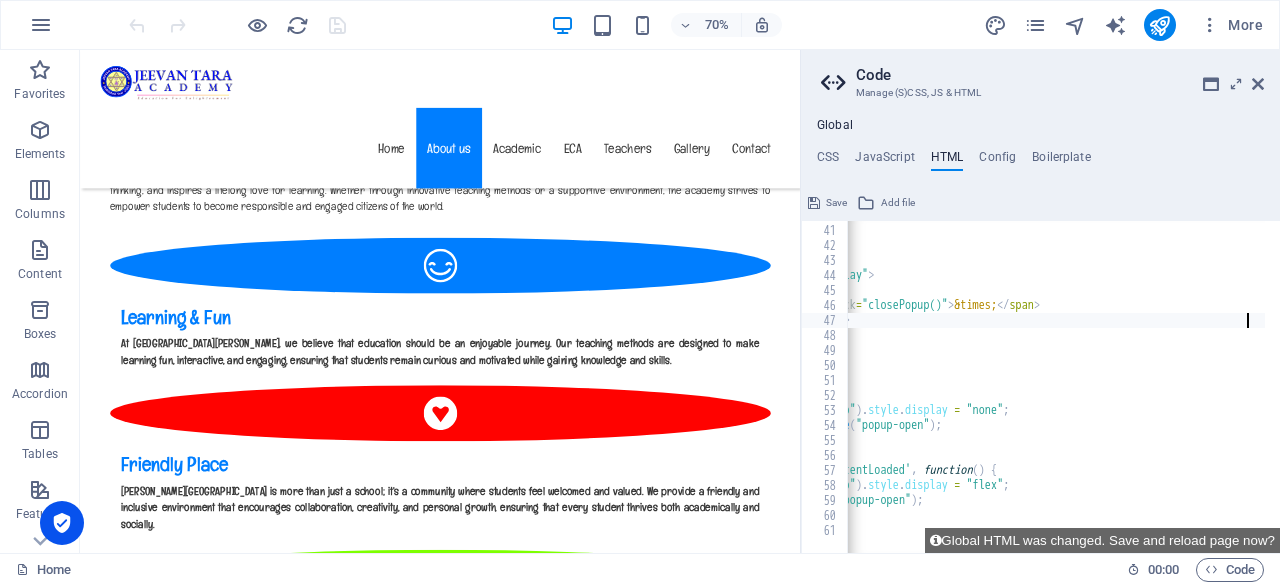 click on "Save" at bounding box center (836, 203) 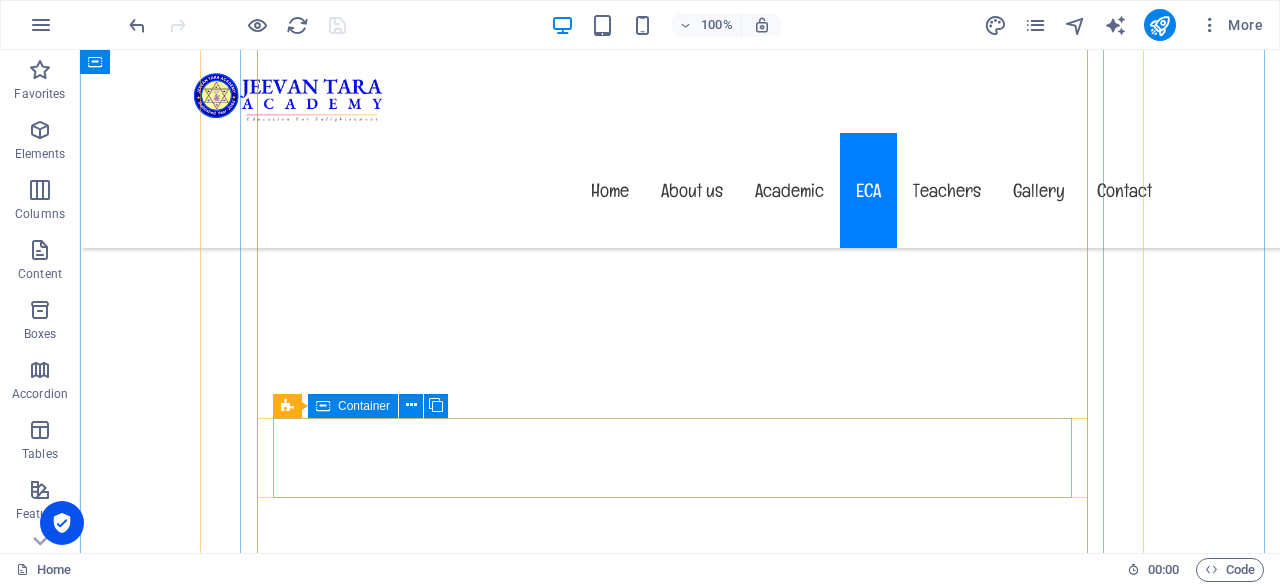 scroll, scrollTop: 13700, scrollLeft: 0, axis: vertical 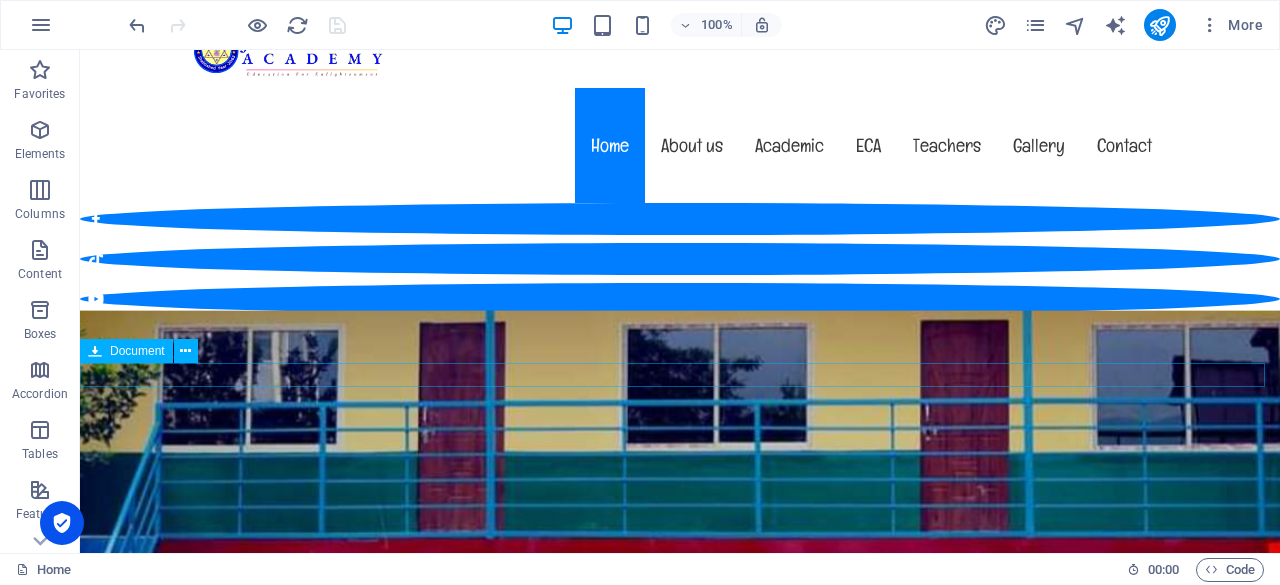 click on "Admission Open For New Session 2082 976.99 KB" at bounding box center [680, 992] 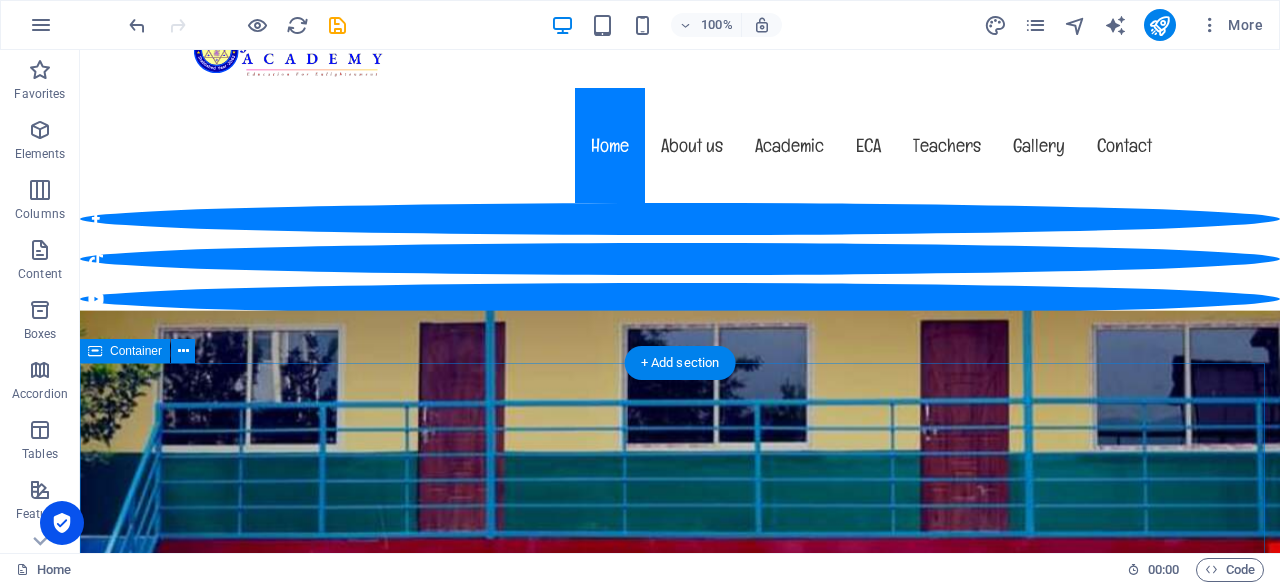 click on "About  Jeevan Tara Academy Jeevan Tara Academy Aarubari is an esteemed educational institution dedicated to fostering holistic development and academic excellence among its students. Located in a serene environment, the academy provides a nurturing atmosphere that promotes learning and personal growth. The curriculum is thoughtfully designed to encompass a wide range of subjects, ensuring that students receive a well-rounded education that prepares them for future challenges. In addition to standard academic offerings, Jeevan Tara Academy Aarubari places a strong emphasis on extracurricular activities, encouraging students to explore their interests beyond the classroom. The academy offers a variety of programs, including sports, arts, and cultural events, which help students develop essential life skills such as teamwork, leadership, and creativity. Learning & Fun Friendly Place Child Safety School Transportation  See our Extra Activities" at bounding box center [680, 1775] 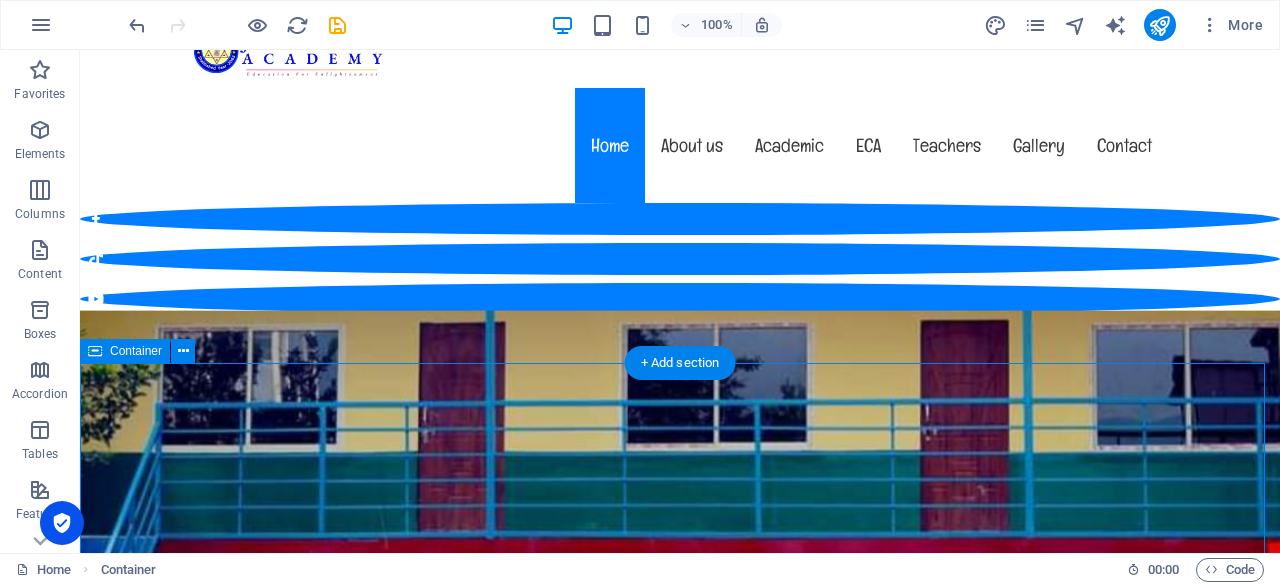 click on "About  Jeevan Tara Academy Jeevan Tara Academy Aarubari is an esteemed educational institution dedicated to fostering holistic development and academic excellence among its students. Located in a serene environment, the academy provides a nurturing atmosphere that promotes learning and personal growth. The curriculum is thoughtfully designed to encompass a wide range of subjects, ensuring that students receive a well-rounded education that prepares them for future challenges. In addition to standard academic offerings, Jeevan Tara Academy Aarubari places a strong emphasis on extracurricular activities, encouraging students to explore their interests beyond the classroom. The academy offers a variety of programs, including sports, arts, and cultural events, which help students develop essential life skills such as teamwork, leadership, and creativity. Learning & Fun Friendly Place Child Safety School Transportation  See our Extra Activities" at bounding box center [680, 1775] 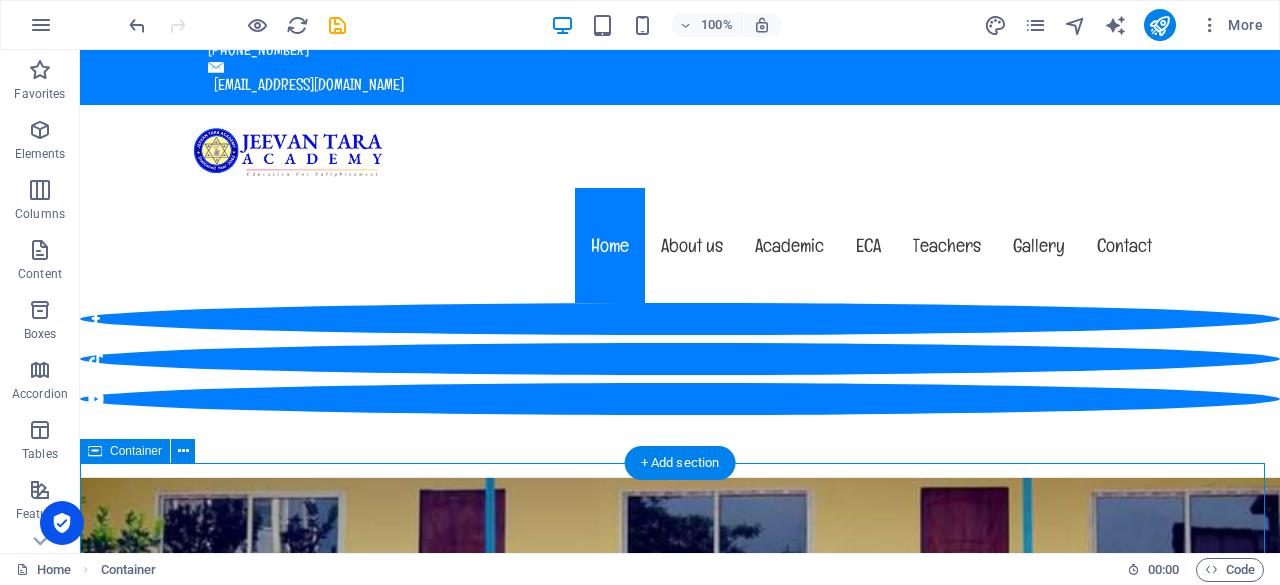 scroll, scrollTop: 400, scrollLeft: 0, axis: vertical 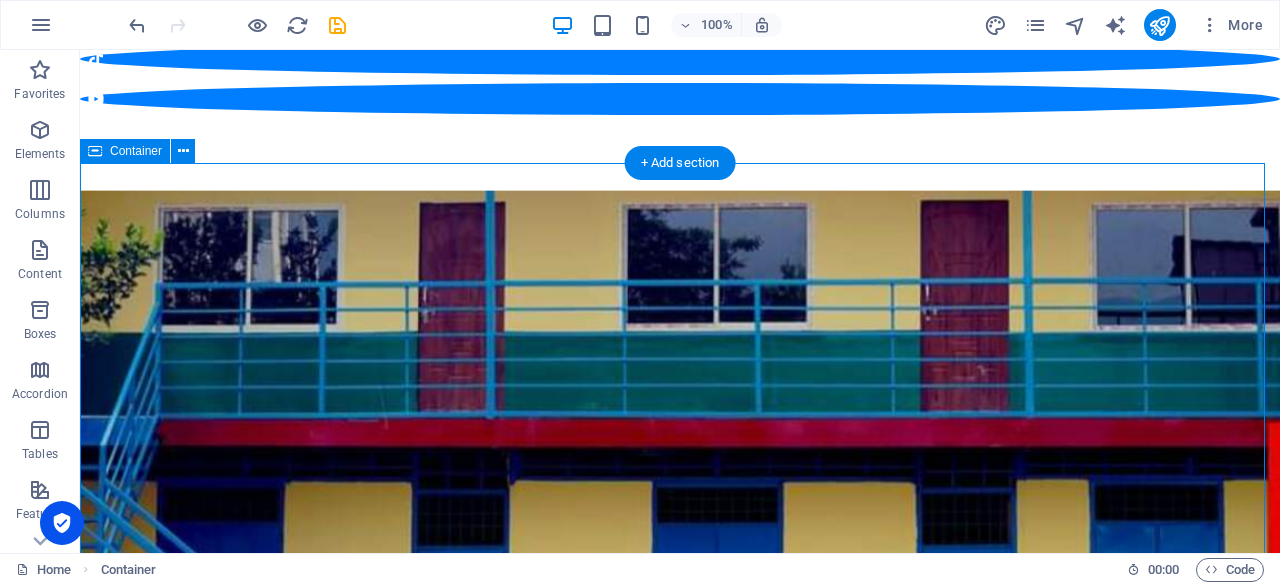 click on "About  Jeevan Tara Academy Jeevan Tara Academy Aarubari is an esteemed educational institution dedicated to fostering holistic development and academic excellence among its students. Located in a serene environment, the academy provides a nurturing atmosphere that promotes learning and personal growth. The curriculum is thoughtfully designed to encompass a wide range of subjects, ensuring that students receive a well-rounded education that prepares them for future challenges. In addition to standard academic offerings, Jeevan Tara Academy Aarubari places a strong emphasis on extracurricular activities, encouraging students to explore their interests beyond the classroom. The academy offers a variety of programs, including sports, arts, and cultural events, which help students develop essential life skills such as teamwork, leadership, and creativity. Learning & Fun Friendly Place Child Safety School Transportation  See our Extra Activities" at bounding box center [680, 1575] 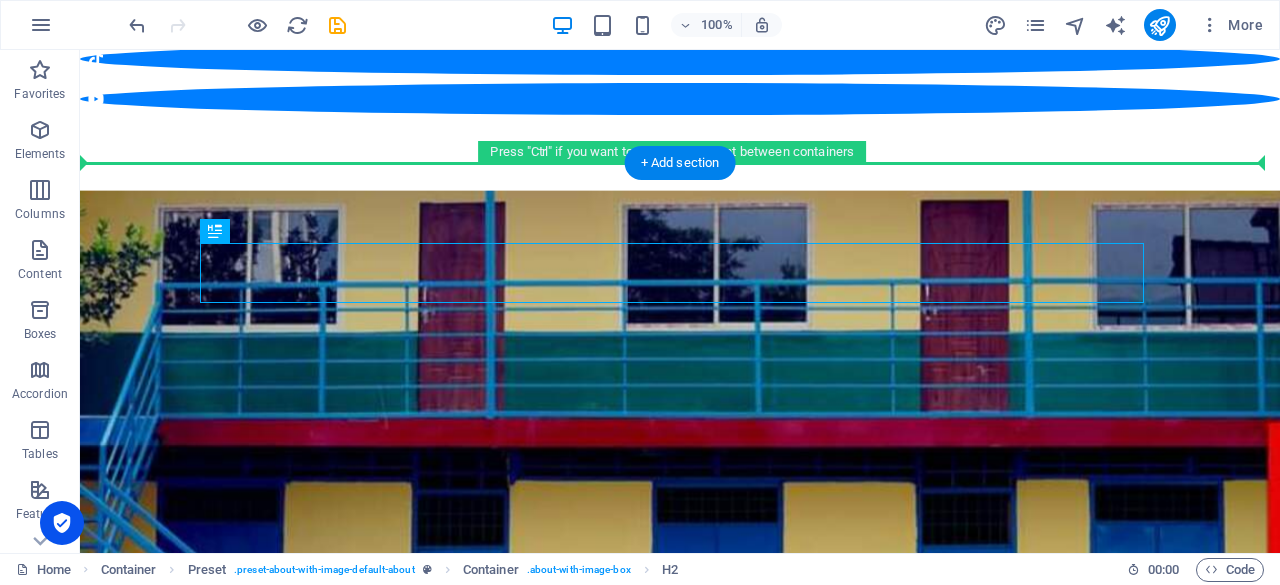 drag, startPoint x: 368, startPoint y: 279, endPoint x: 369, endPoint y: 230, distance: 49.010204 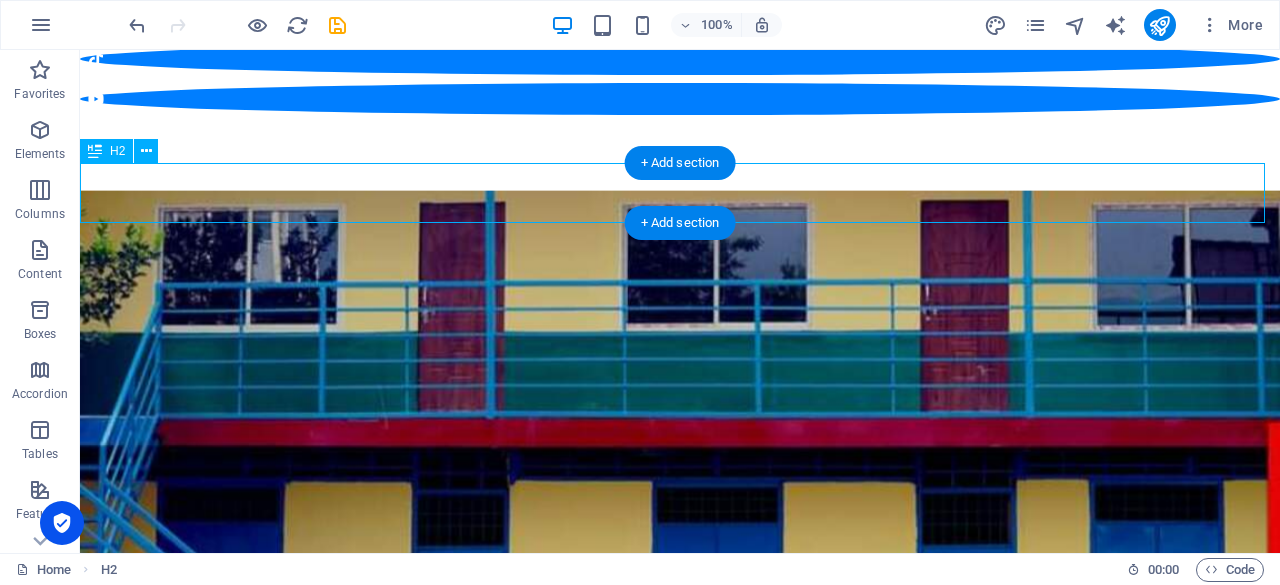 drag, startPoint x: 318, startPoint y: 199, endPoint x: 506, endPoint y: 184, distance: 188.59746 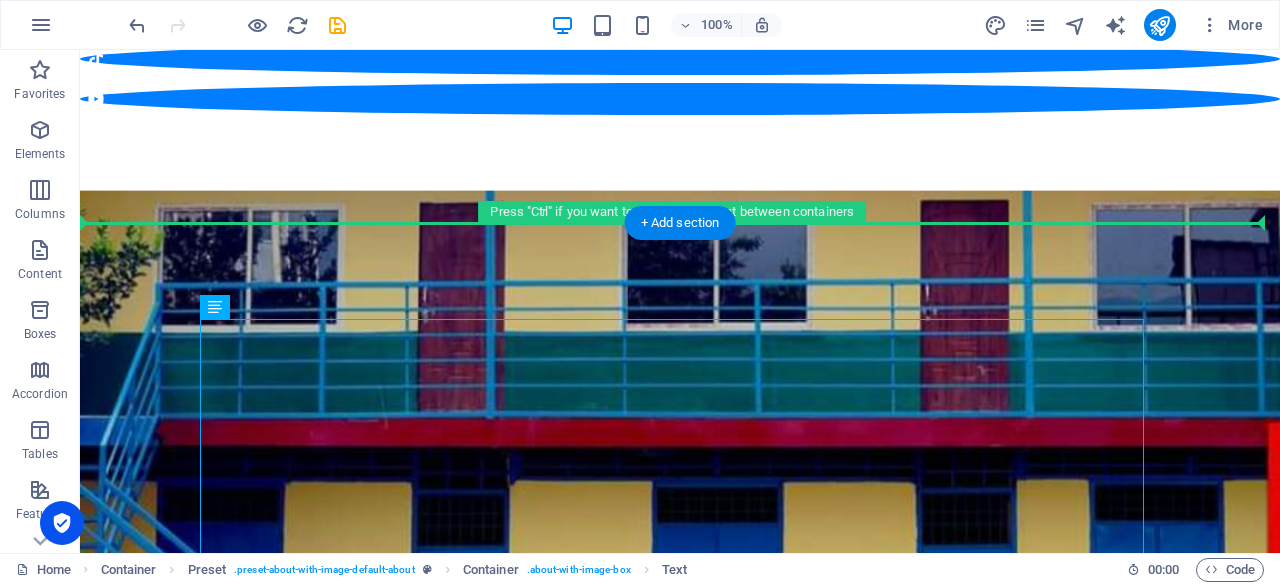 drag, startPoint x: 278, startPoint y: 370, endPoint x: 285, endPoint y: 268, distance: 102.239914 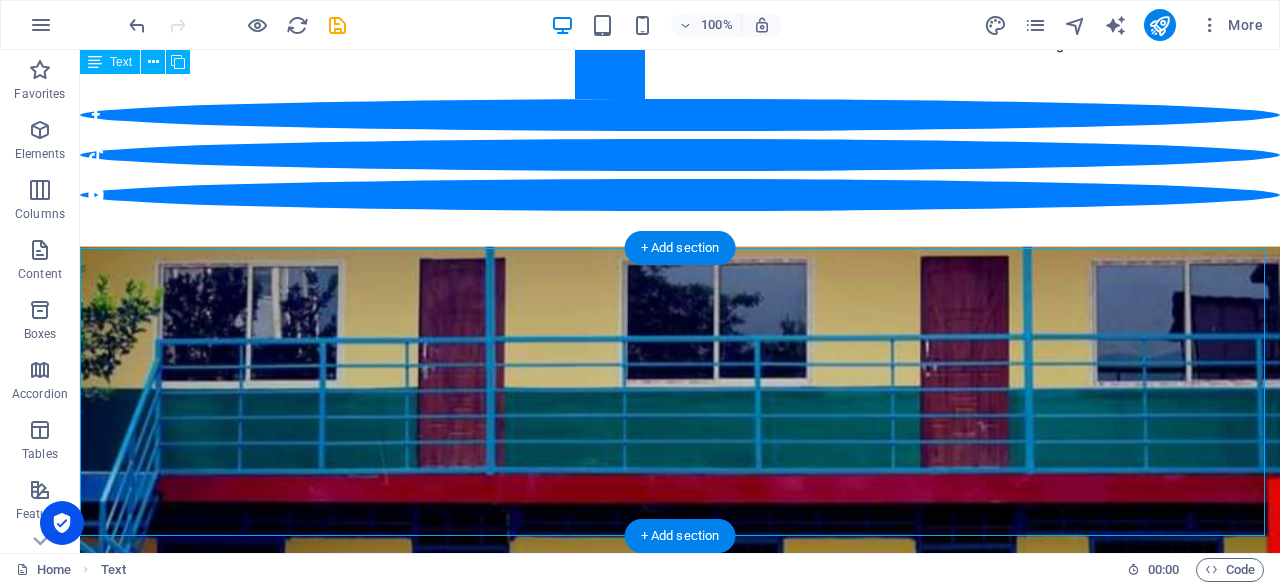 scroll, scrollTop: 300, scrollLeft: 0, axis: vertical 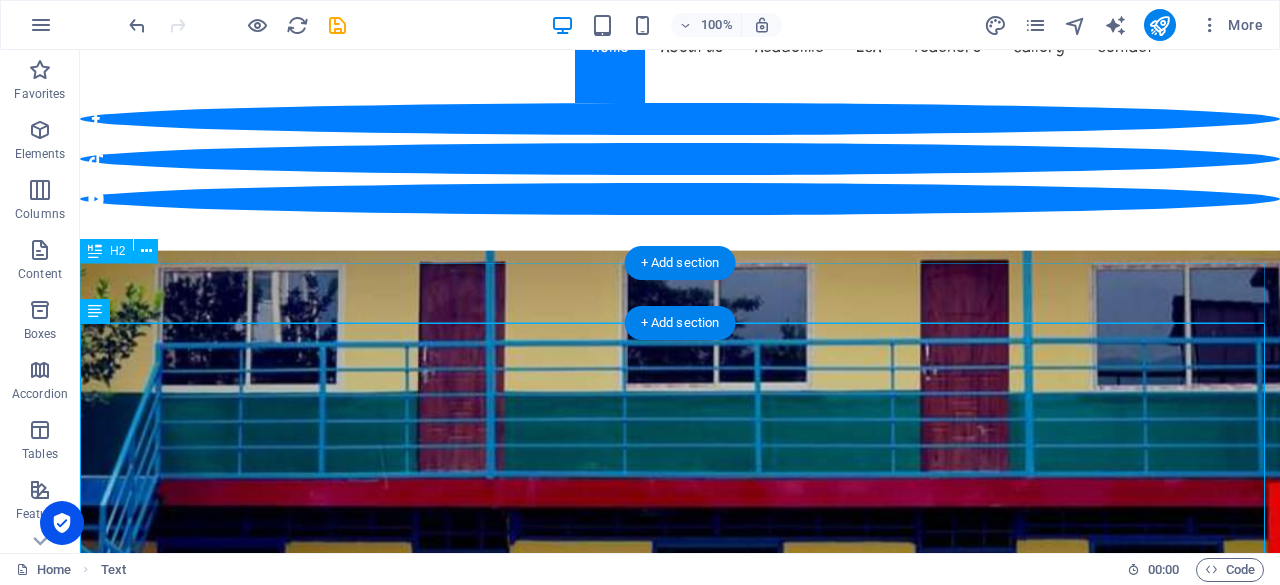 click on "About  Jeevan Tara Academy" at bounding box center [680, 910] 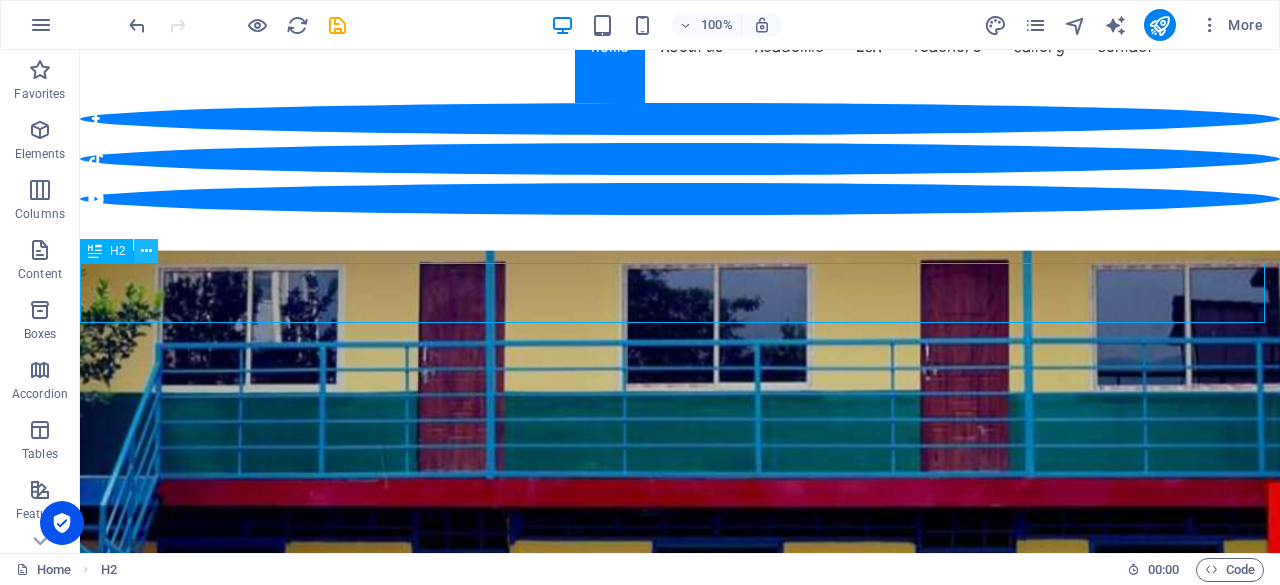 click at bounding box center (146, 251) 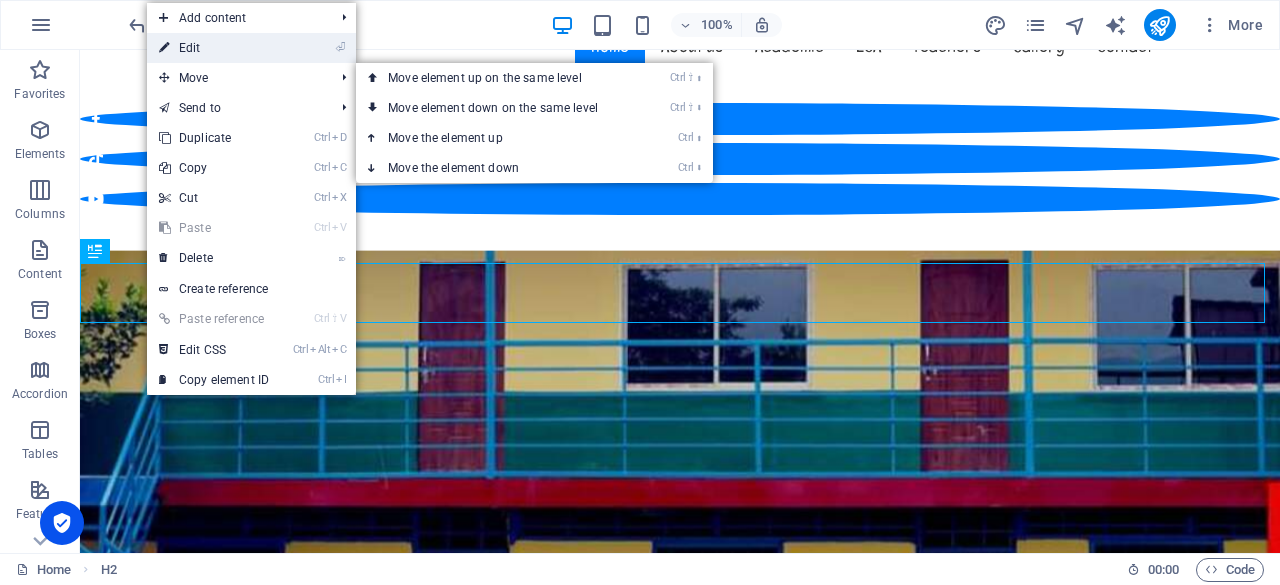 click on "⏎  Edit" at bounding box center (214, 48) 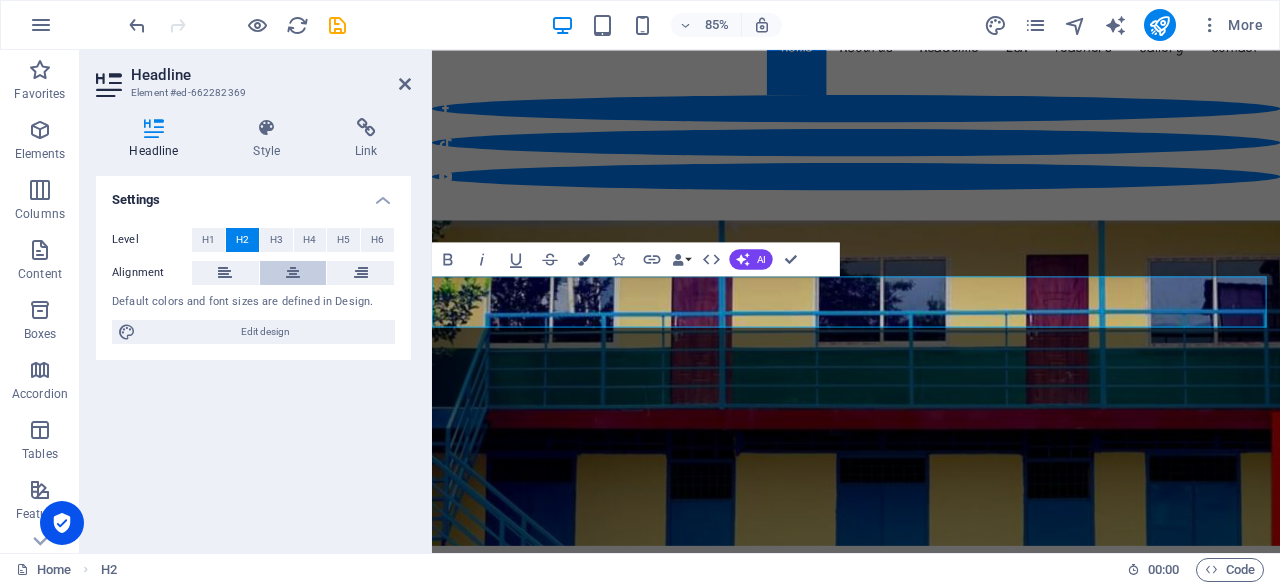 click at bounding box center [293, 273] 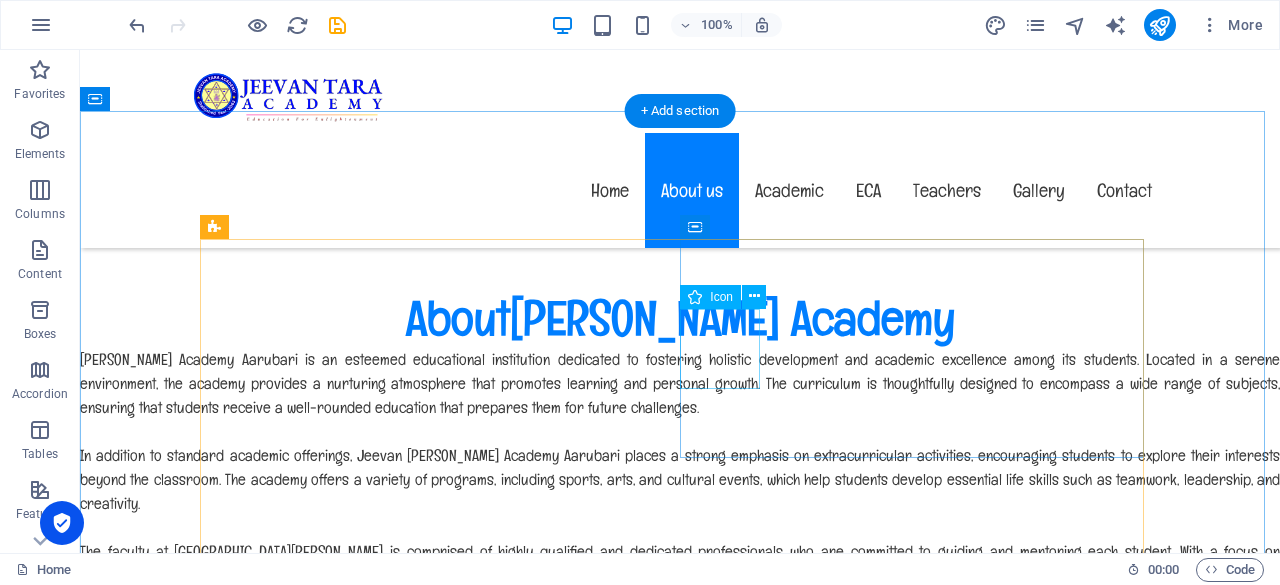 scroll, scrollTop: 700, scrollLeft: 0, axis: vertical 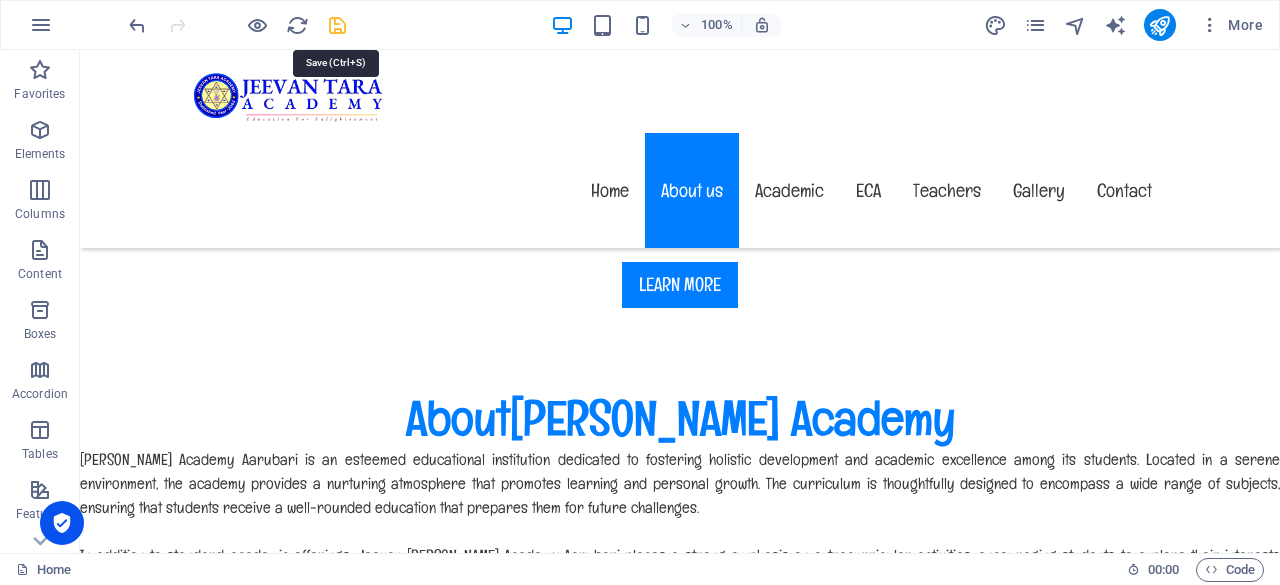click at bounding box center [337, 25] 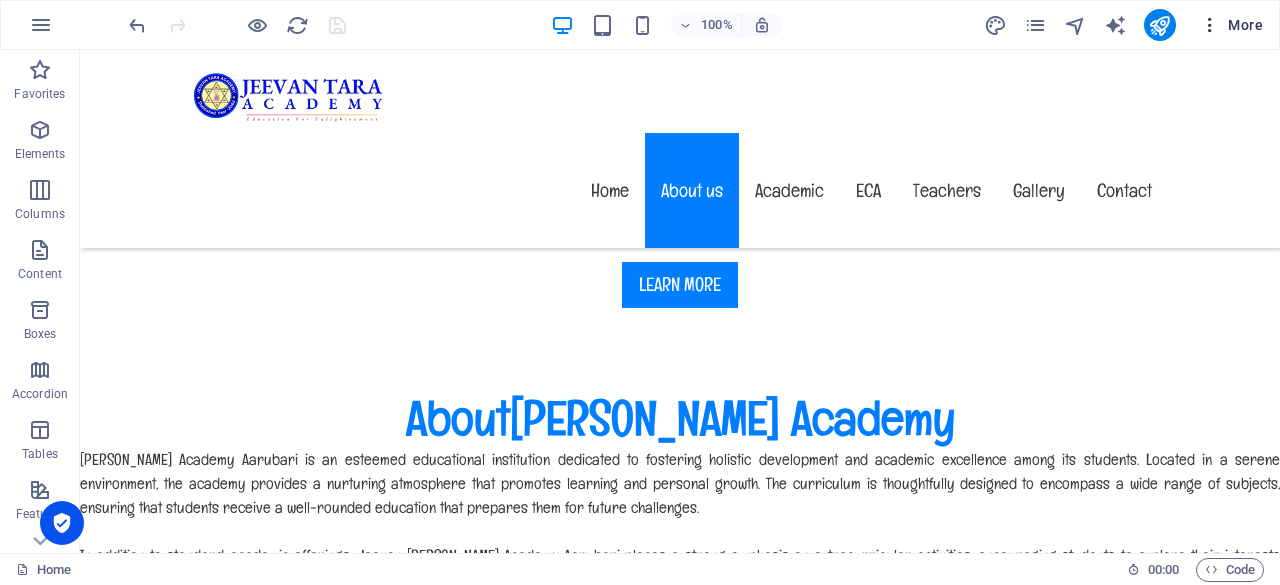 click at bounding box center [1210, 25] 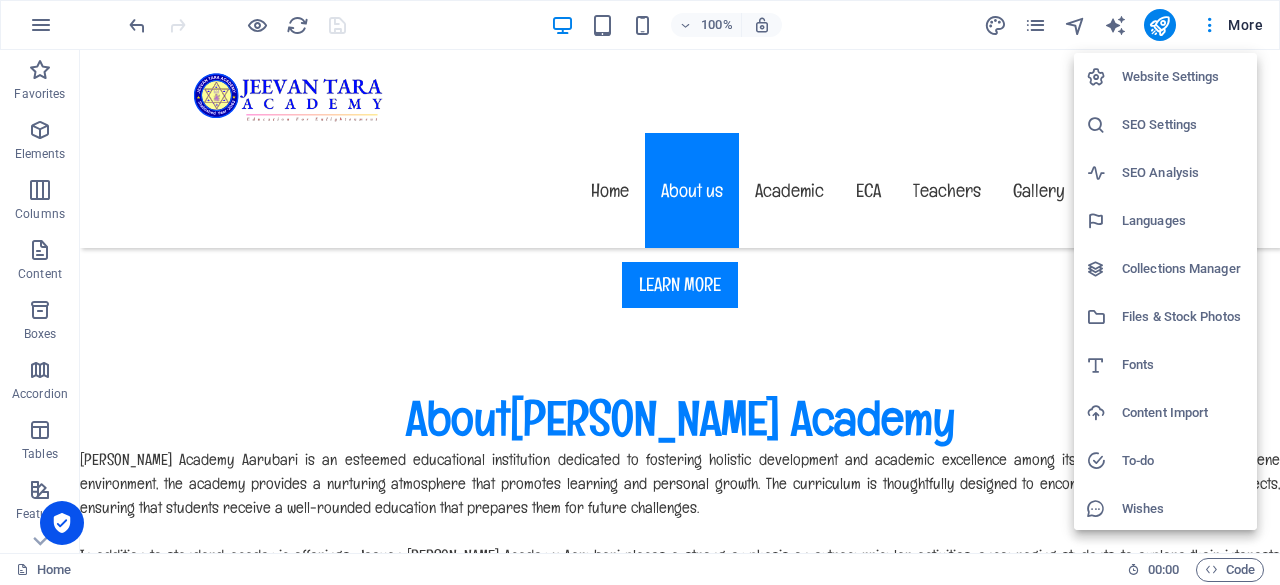click on "Website Settings" at bounding box center [1183, 77] 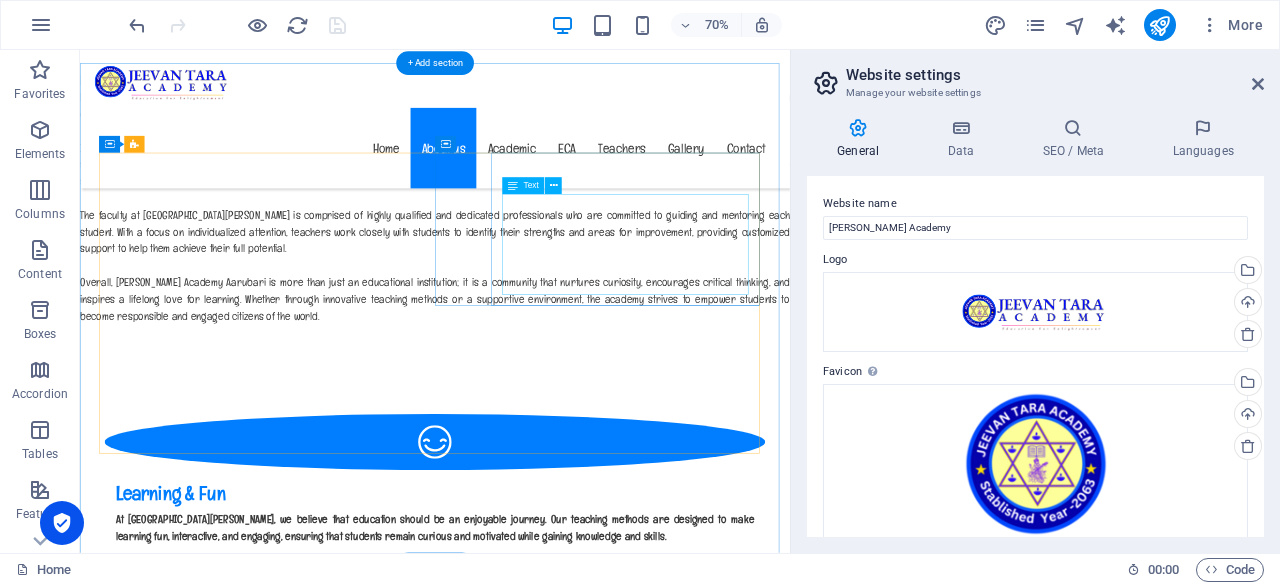 scroll, scrollTop: 729, scrollLeft: 0, axis: vertical 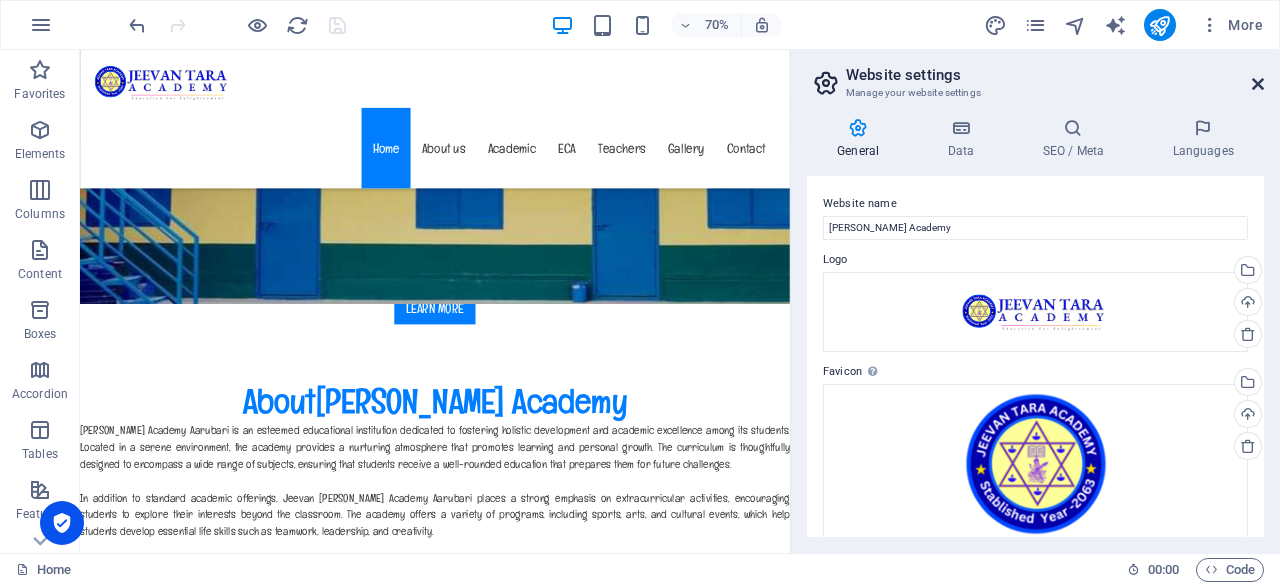 click at bounding box center (1258, 84) 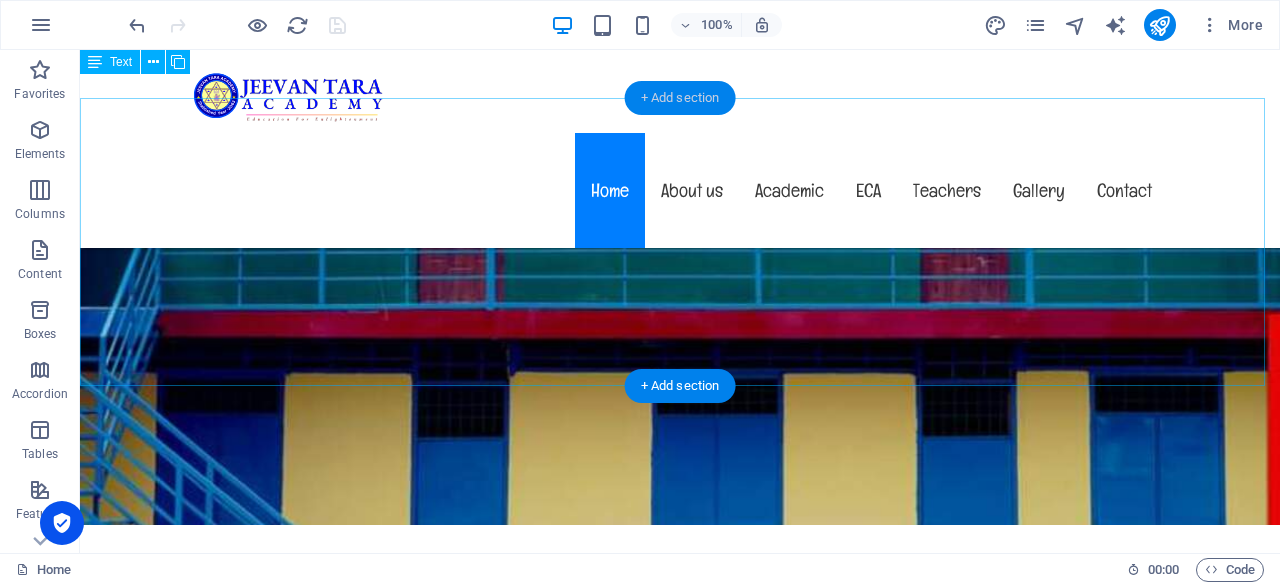 scroll, scrollTop: 300, scrollLeft: 0, axis: vertical 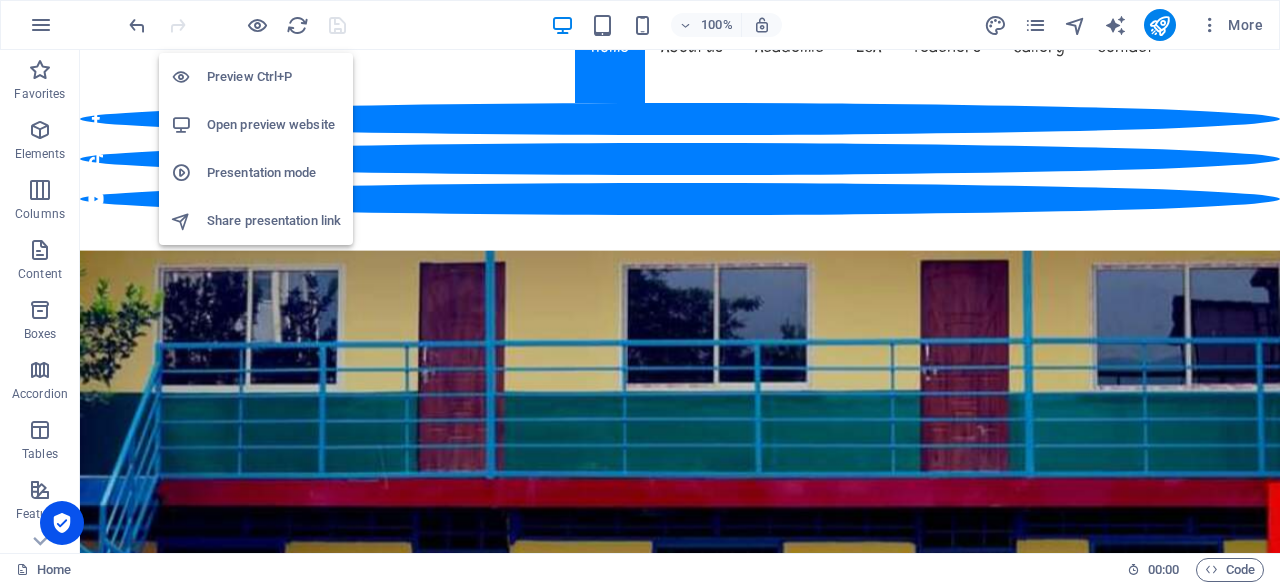 click on "Open preview website" at bounding box center (274, 125) 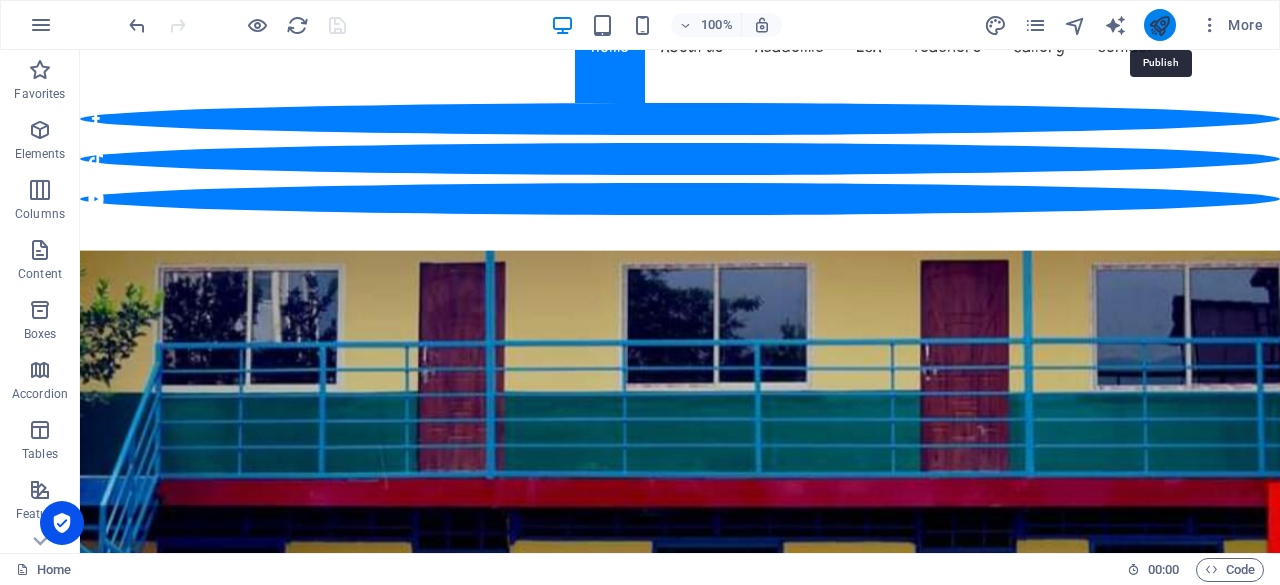 click at bounding box center [1159, 25] 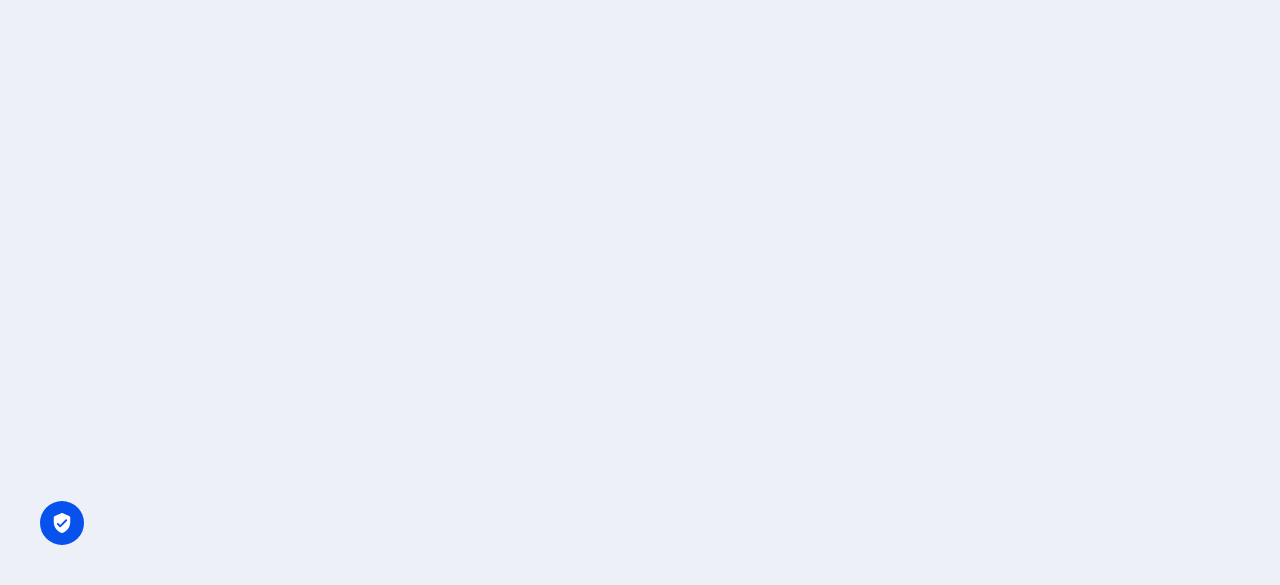 scroll, scrollTop: 0, scrollLeft: 0, axis: both 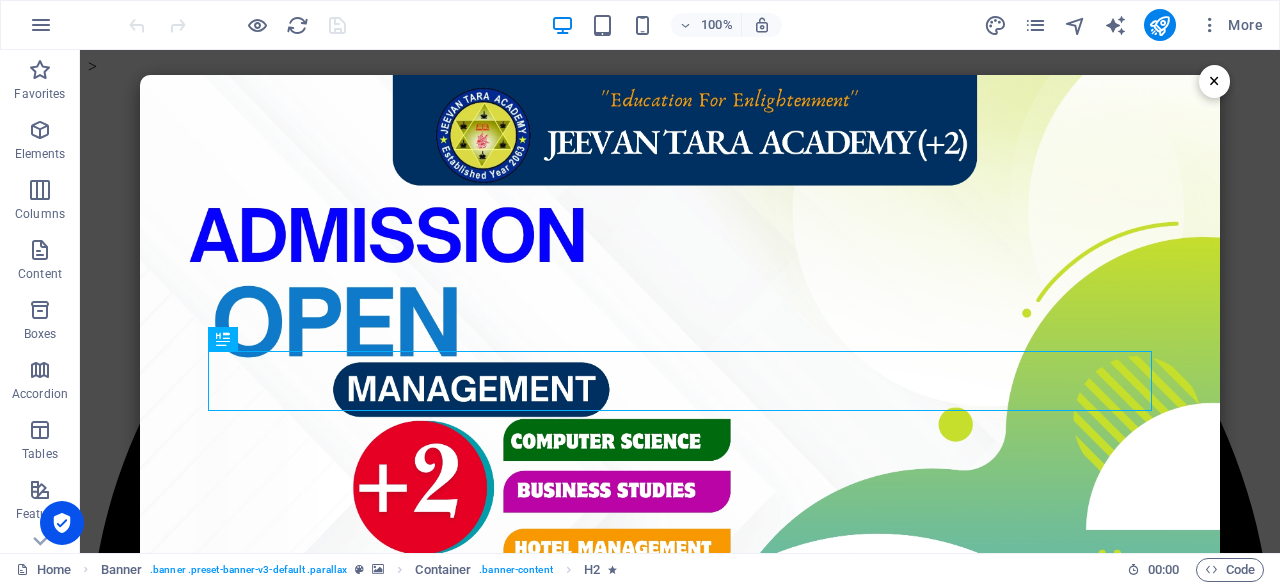 click on "×" at bounding box center [1214, 81] 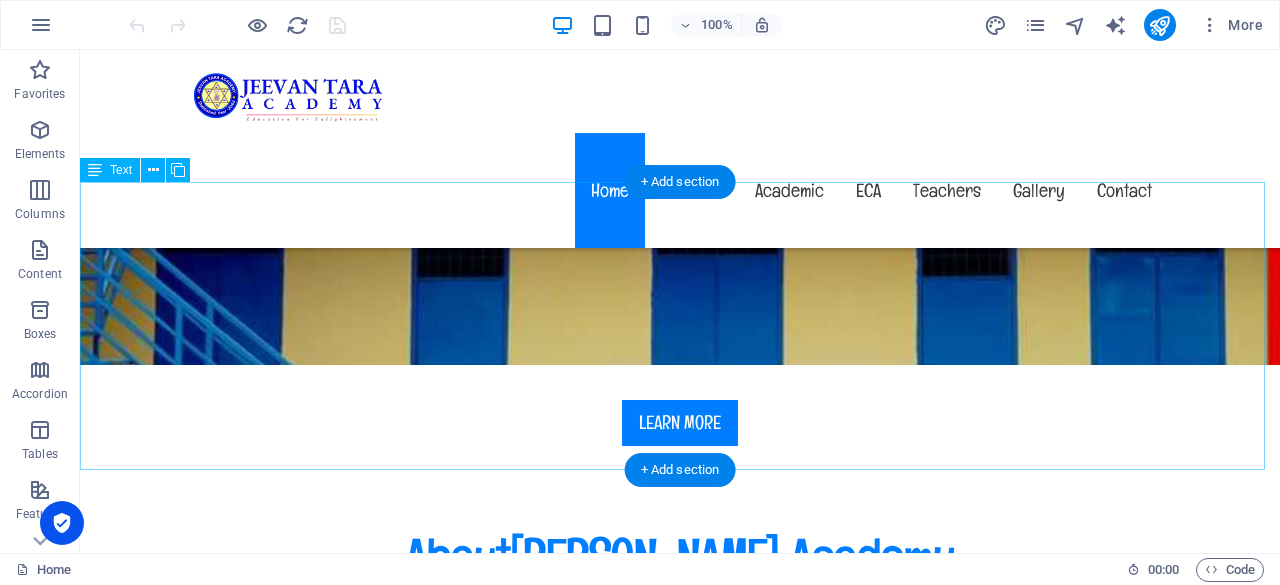 scroll, scrollTop: 700, scrollLeft: 0, axis: vertical 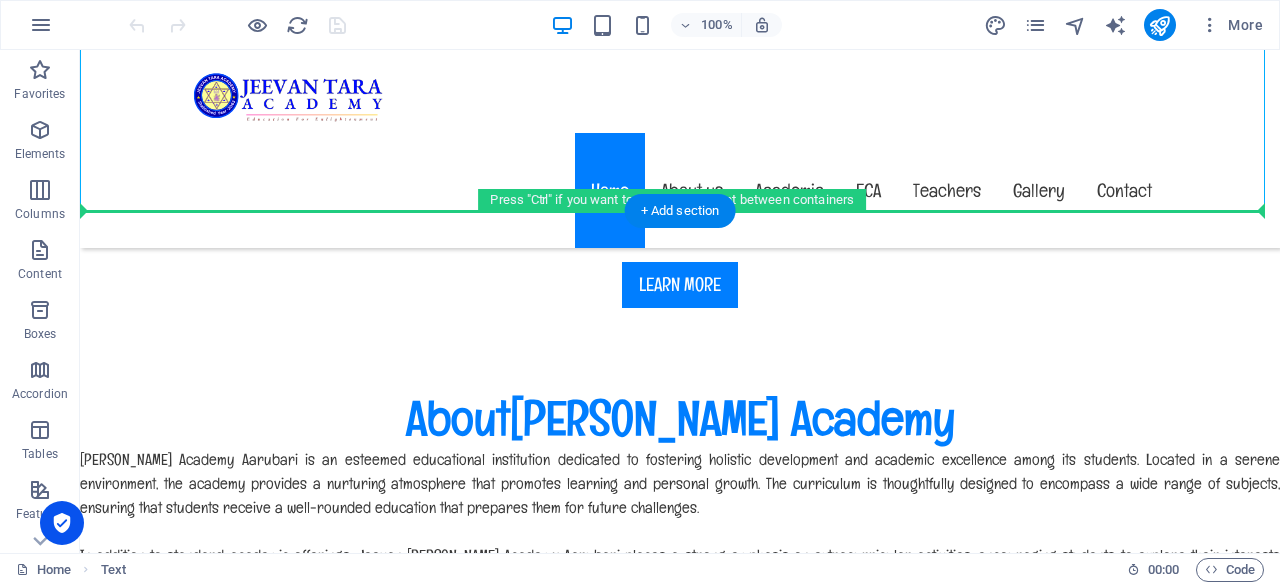 drag, startPoint x: 489, startPoint y: 187, endPoint x: 489, endPoint y: 272, distance: 85 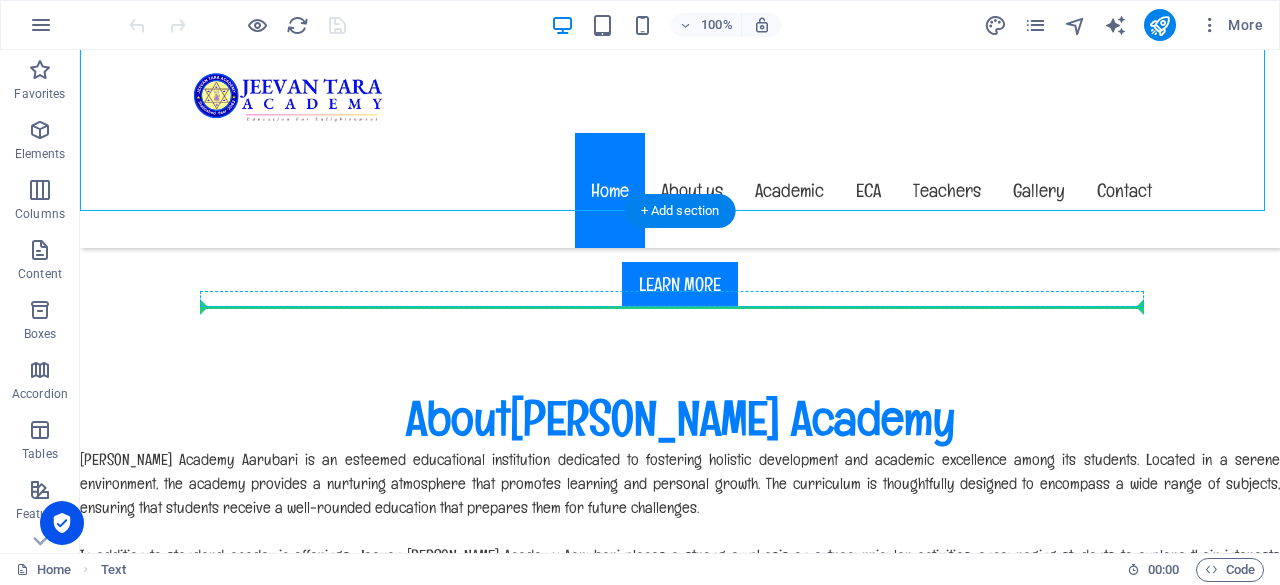 drag, startPoint x: 505, startPoint y: 184, endPoint x: 502, endPoint y: 301, distance: 117.03845 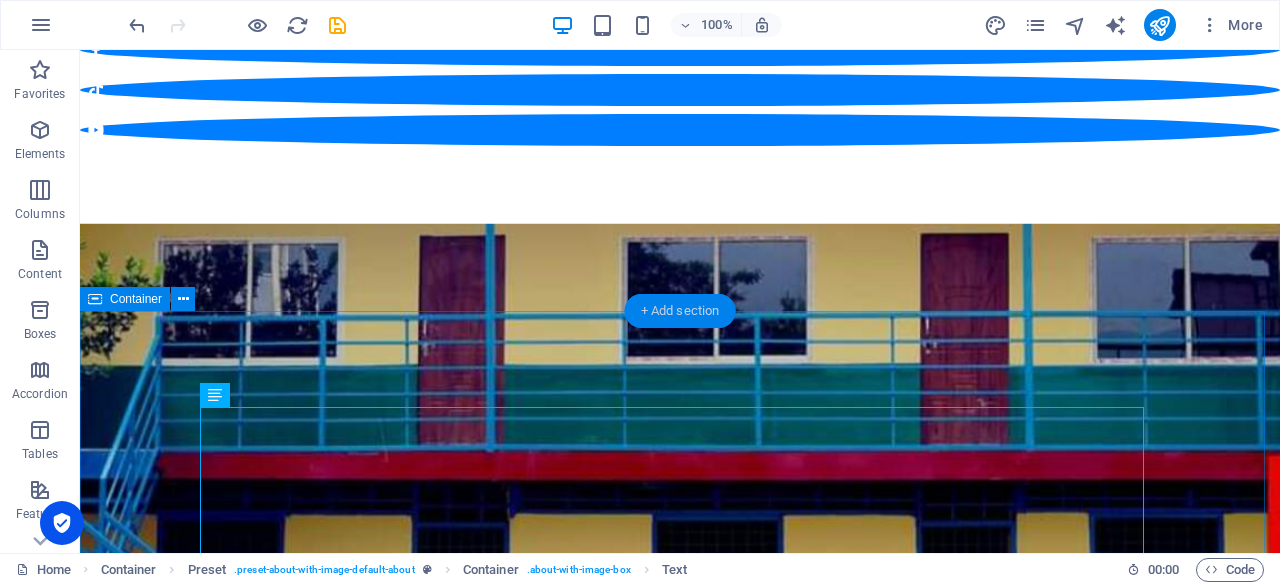 scroll, scrollTop: 312, scrollLeft: 0, axis: vertical 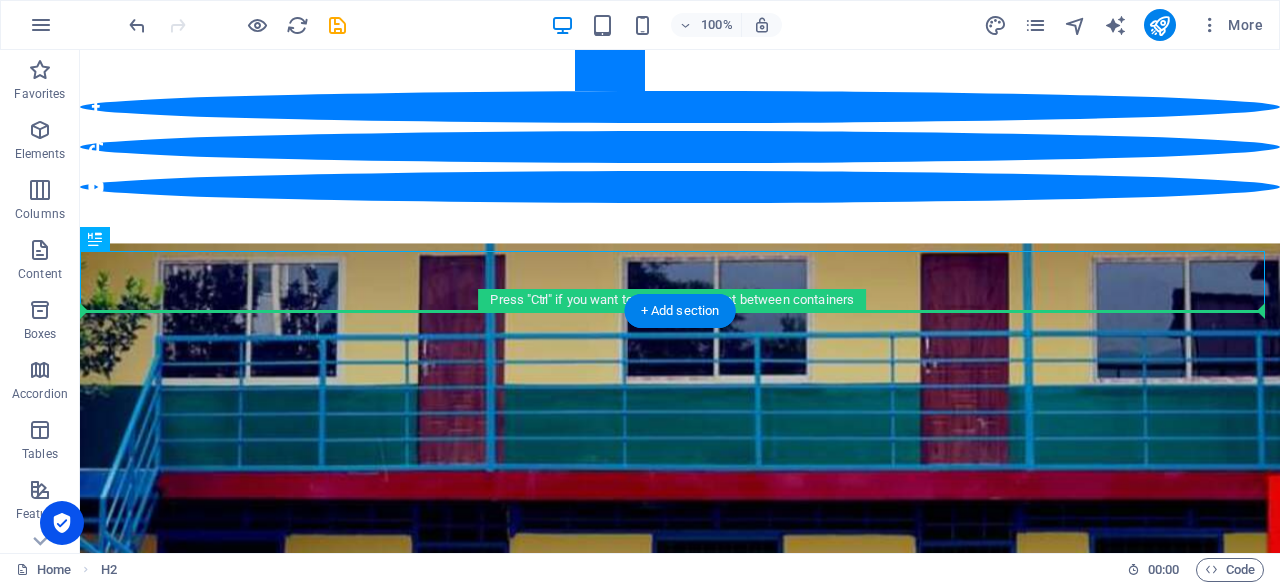 drag, startPoint x: 774, startPoint y: 277, endPoint x: 758, endPoint y: 378, distance: 102.259476 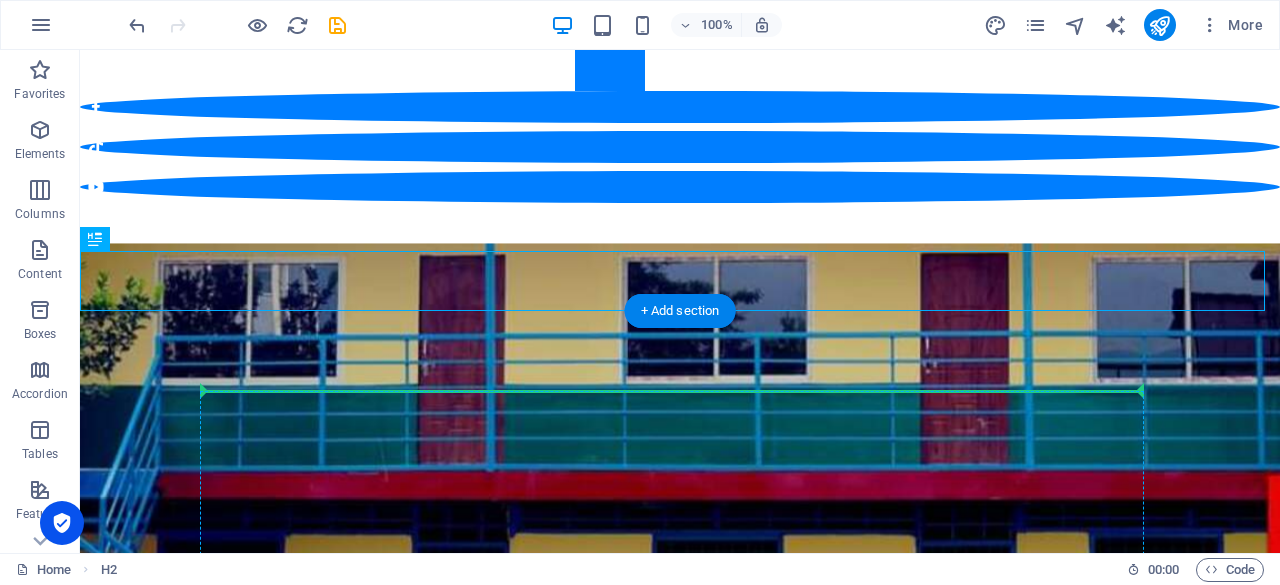 drag, startPoint x: 770, startPoint y: 277, endPoint x: 760, endPoint y: 393, distance: 116.43024 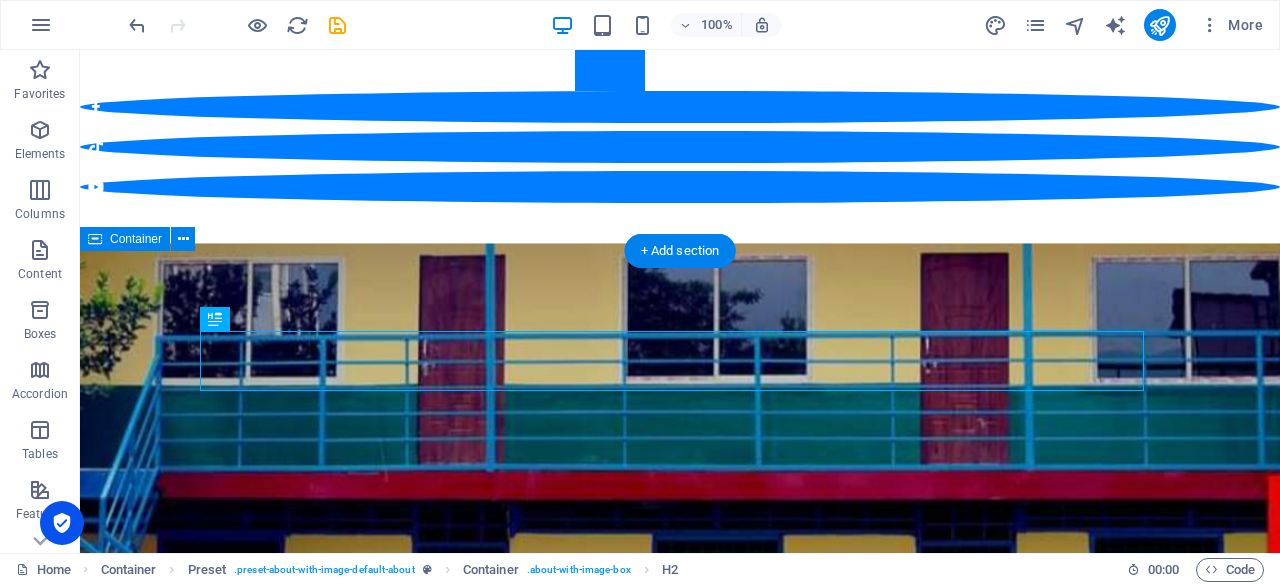 click on "About  Jeevan Tara Academy Jeevan Tara Academy Aarubari is an esteemed educational institution dedicated to fostering holistic development and academic excellence among its students. Located in a serene environment, the academy provides a nurturing atmosphere that promotes learning and personal growth. The curriculum is thoughtfully designed to encompass a wide range of subjects, ensuring that students receive a well-rounded education that prepares them for future challenges. In addition to standard academic offerings, Jeevan Tara Academy Aarubari places a strong emphasis on extracurricular activities, encouraging students to explore their interests beyond the classroom. The academy offers a variety of programs, including sports, arts, and cultural events, which help students develop essential life skills such as teamwork, leadership, and creativity. Learning & Fun Friendly Place Child Safety School Transportation  See our Extra Activities" at bounding box center [680, 1663] 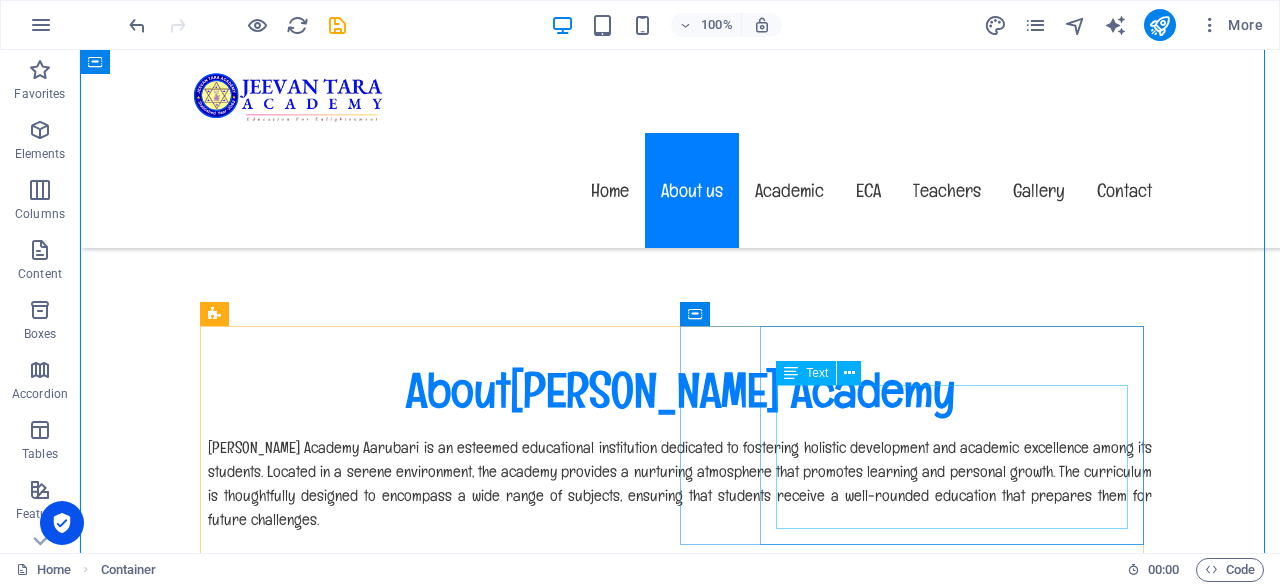 scroll, scrollTop: 812, scrollLeft: 0, axis: vertical 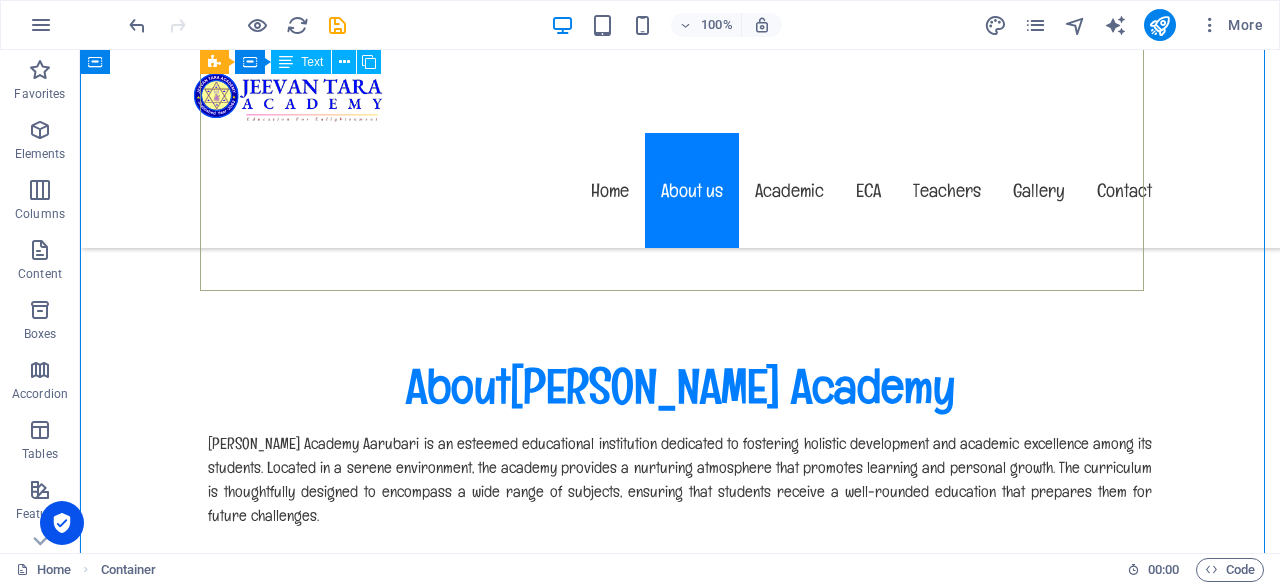 click on "Jeevan Tara Academy Aarubari is an esteemed educational institution dedicated to fostering holistic development and academic excellence among its students. Located in a serene environment, the academy provides a nurturing atmosphere that promotes learning and personal growth. The curriculum is thoughtfully designed to encompass a wide range of subjects, ensuring that students receive a well-rounded education that prepares them for future challenges. In addition to standard academic offerings, Jeevan Tara Academy Aarubari places a strong emphasis on extracurricular activities, encouraging students to explore their interests beyond the classroom. The academy offers a variety of programs, including sports, arts, and cultural events, which help students develop essential life skills such as teamwork, leadership, and creativity." at bounding box center [680, 624] 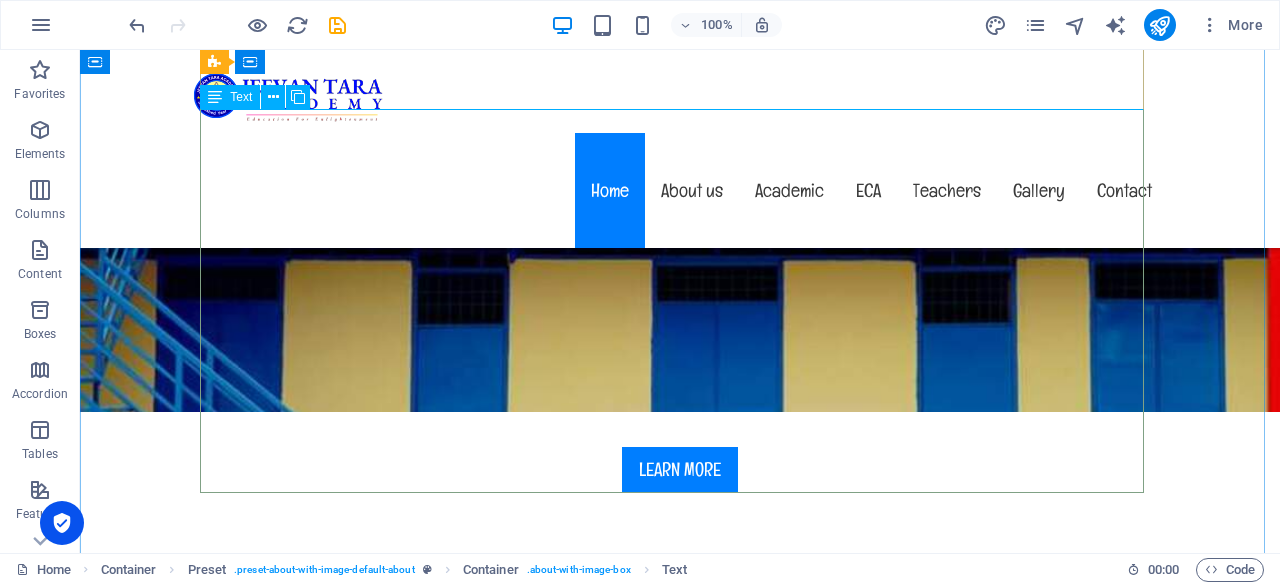 scroll, scrollTop: 412, scrollLeft: 0, axis: vertical 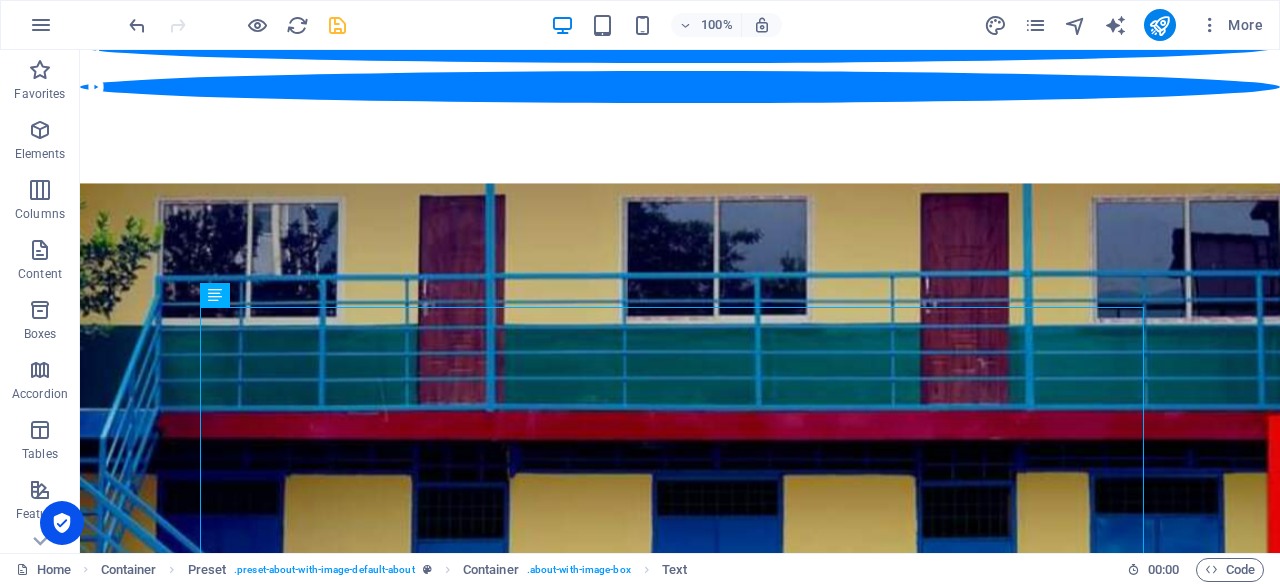 click at bounding box center [337, 25] 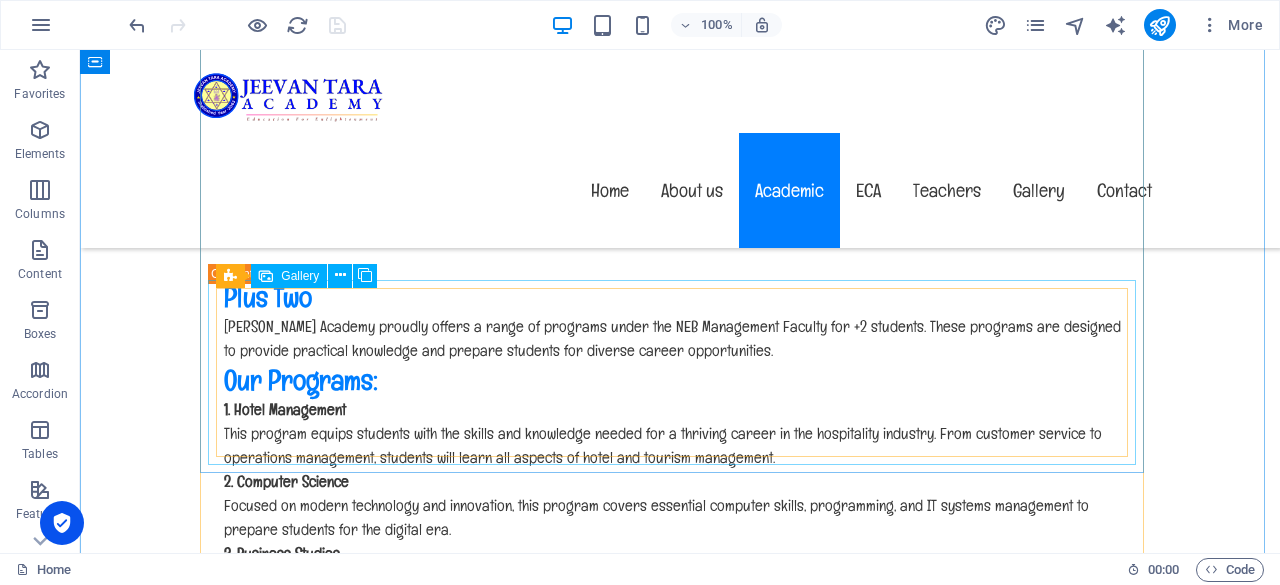scroll, scrollTop: 6412, scrollLeft: 0, axis: vertical 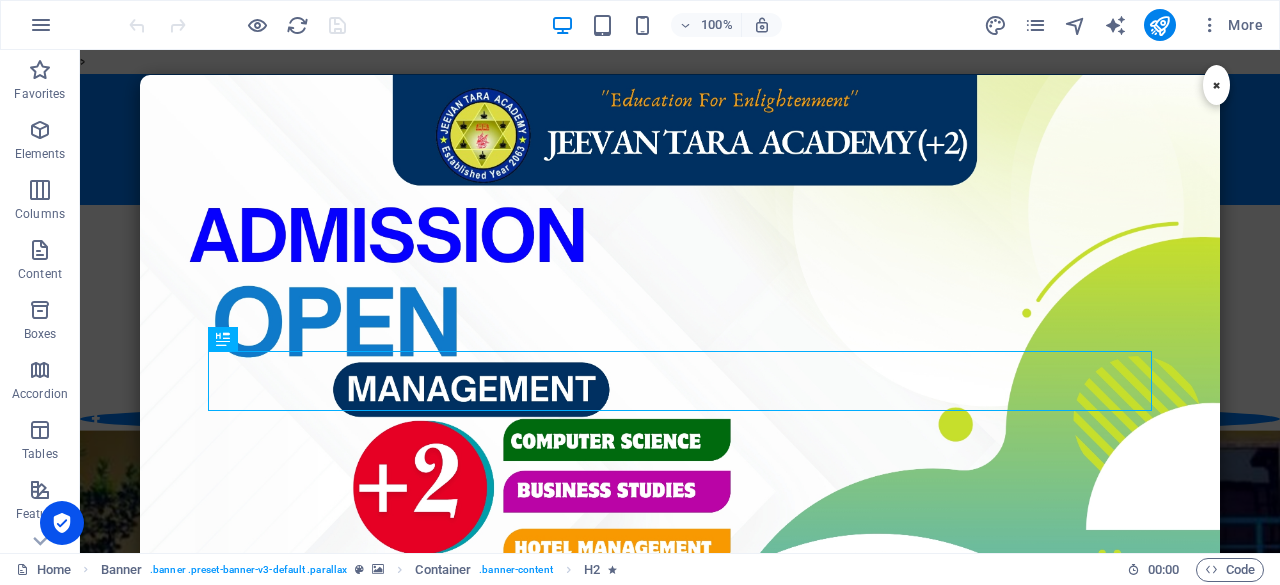 click on "×" at bounding box center [1216, 85] 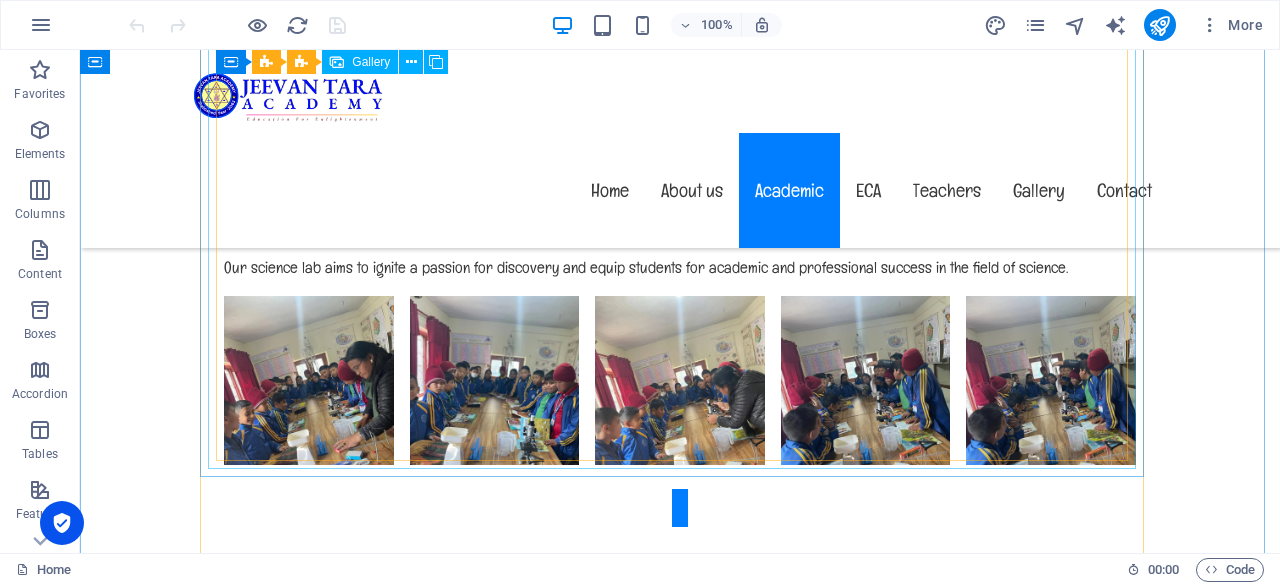 scroll, scrollTop: 8400, scrollLeft: 0, axis: vertical 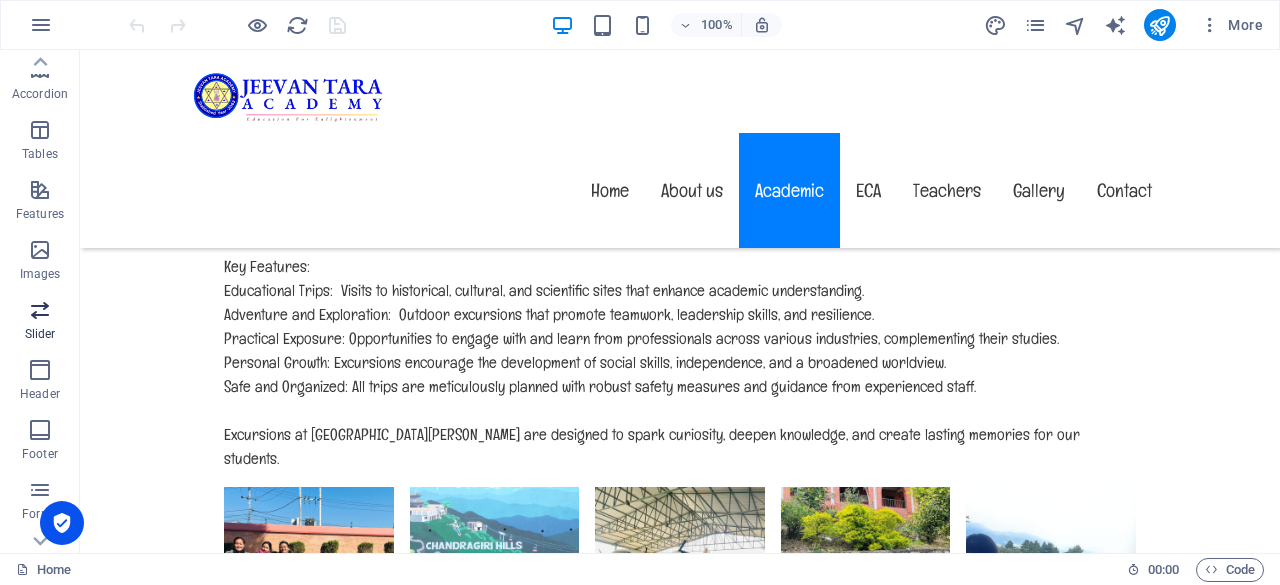 click at bounding box center [40, 310] 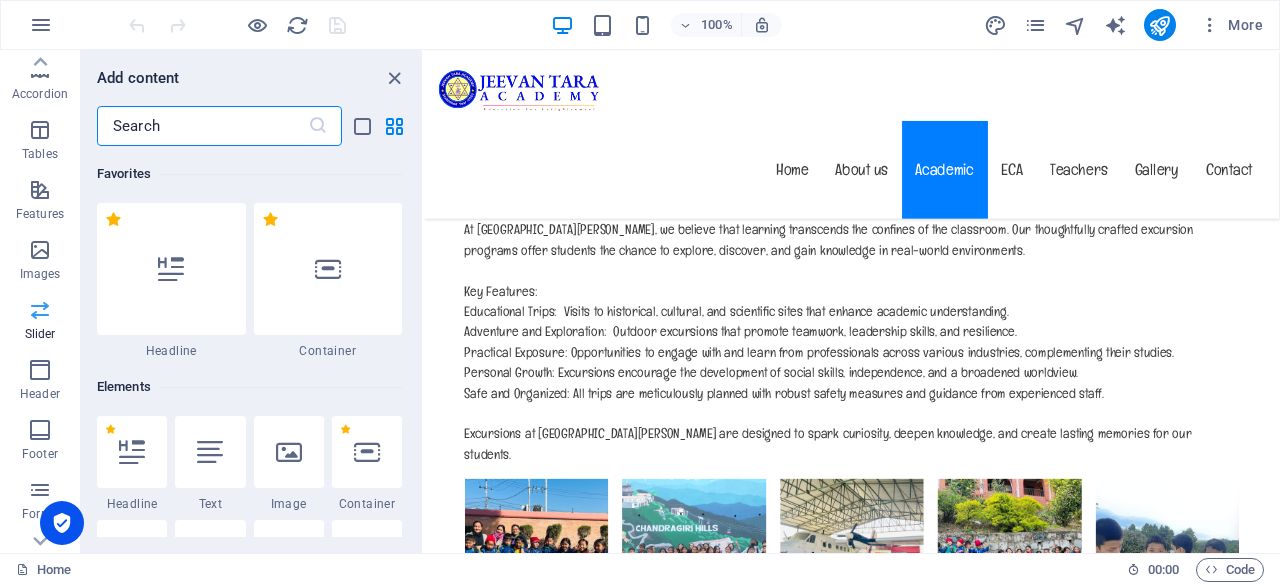 scroll, scrollTop: 8406, scrollLeft: 0, axis: vertical 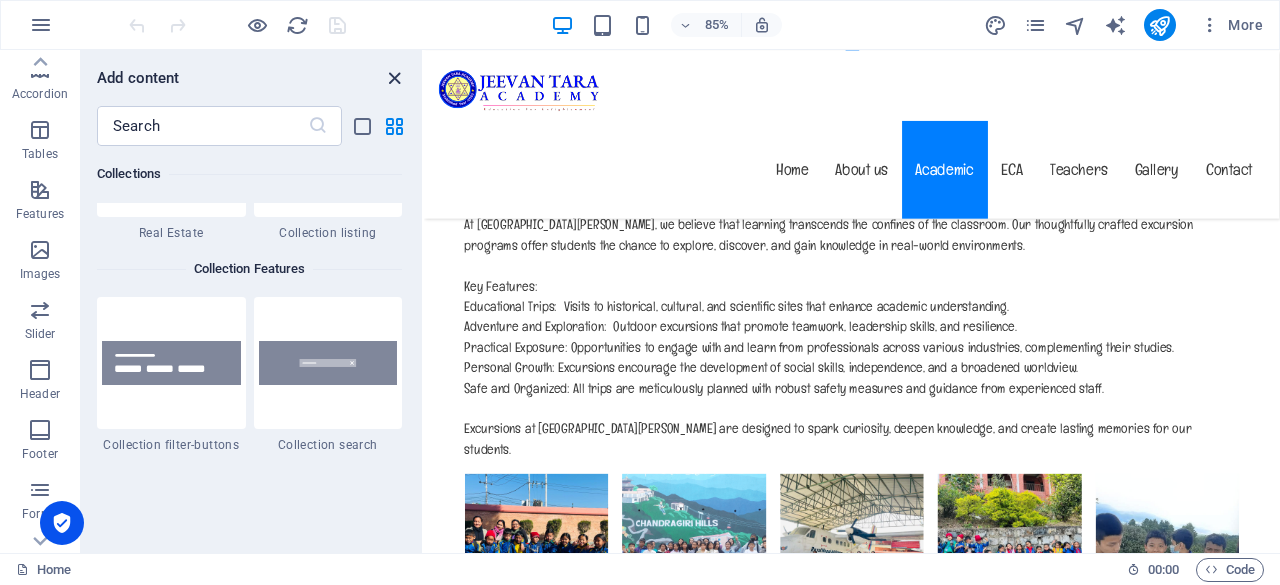 click at bounding box center (394, 78) 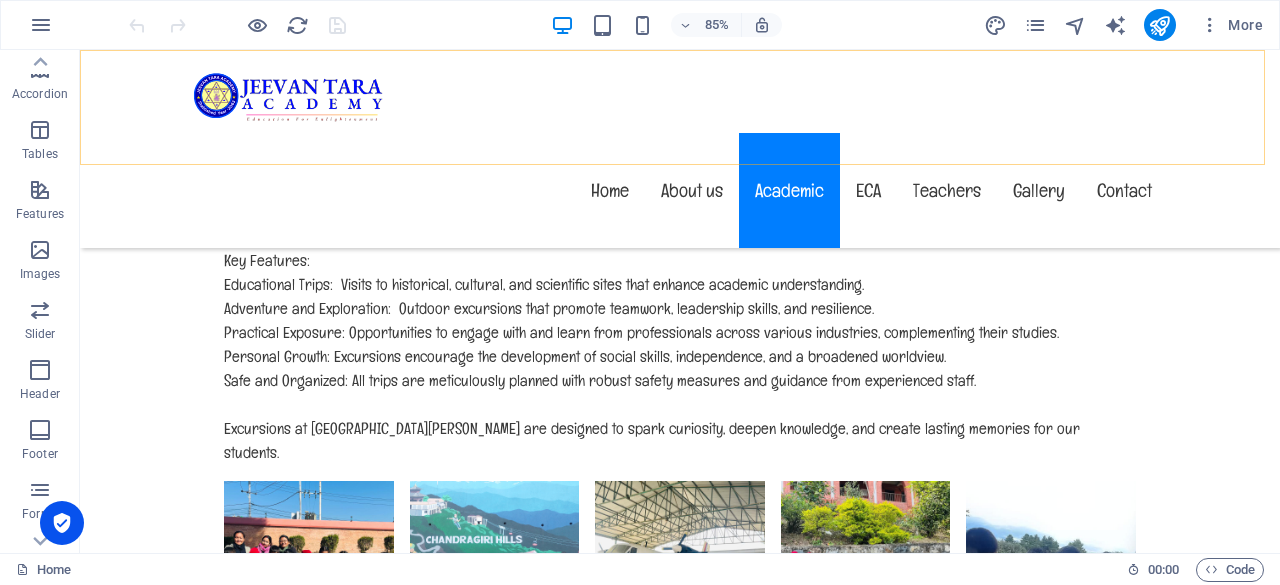 scroll, scrollTop: 8352, scrollLeft: 0, axis: vertical 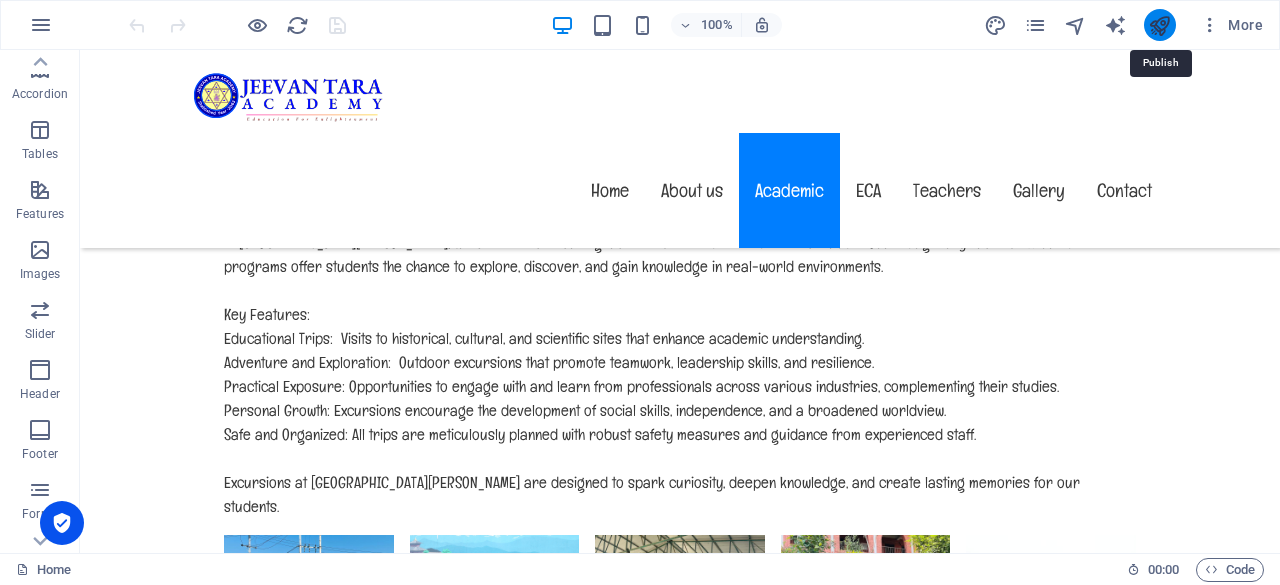 click at bounding box center [1159, 25] 